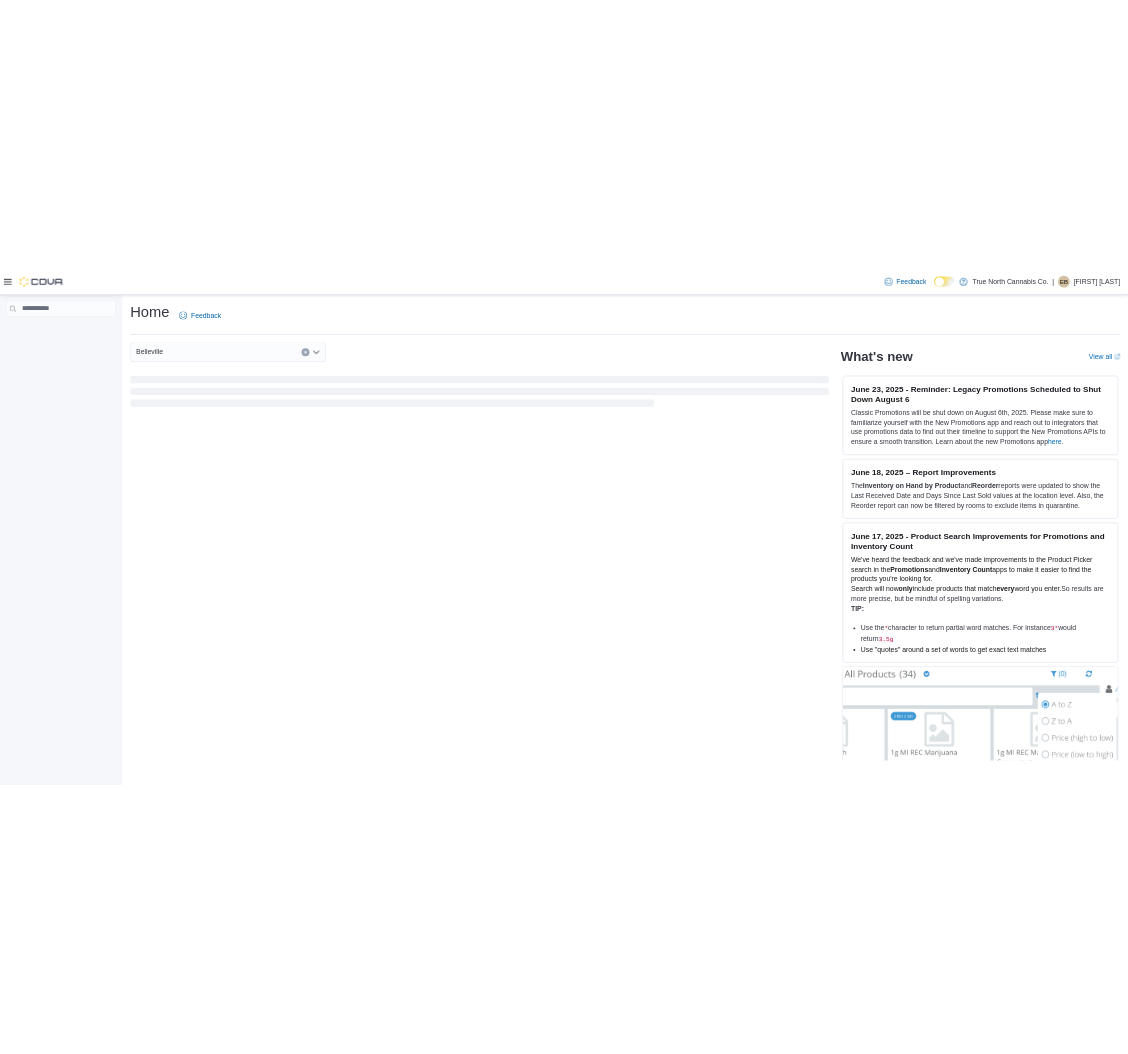 scroll, scrollTop: 0, scrollLeft: 0, axis: both 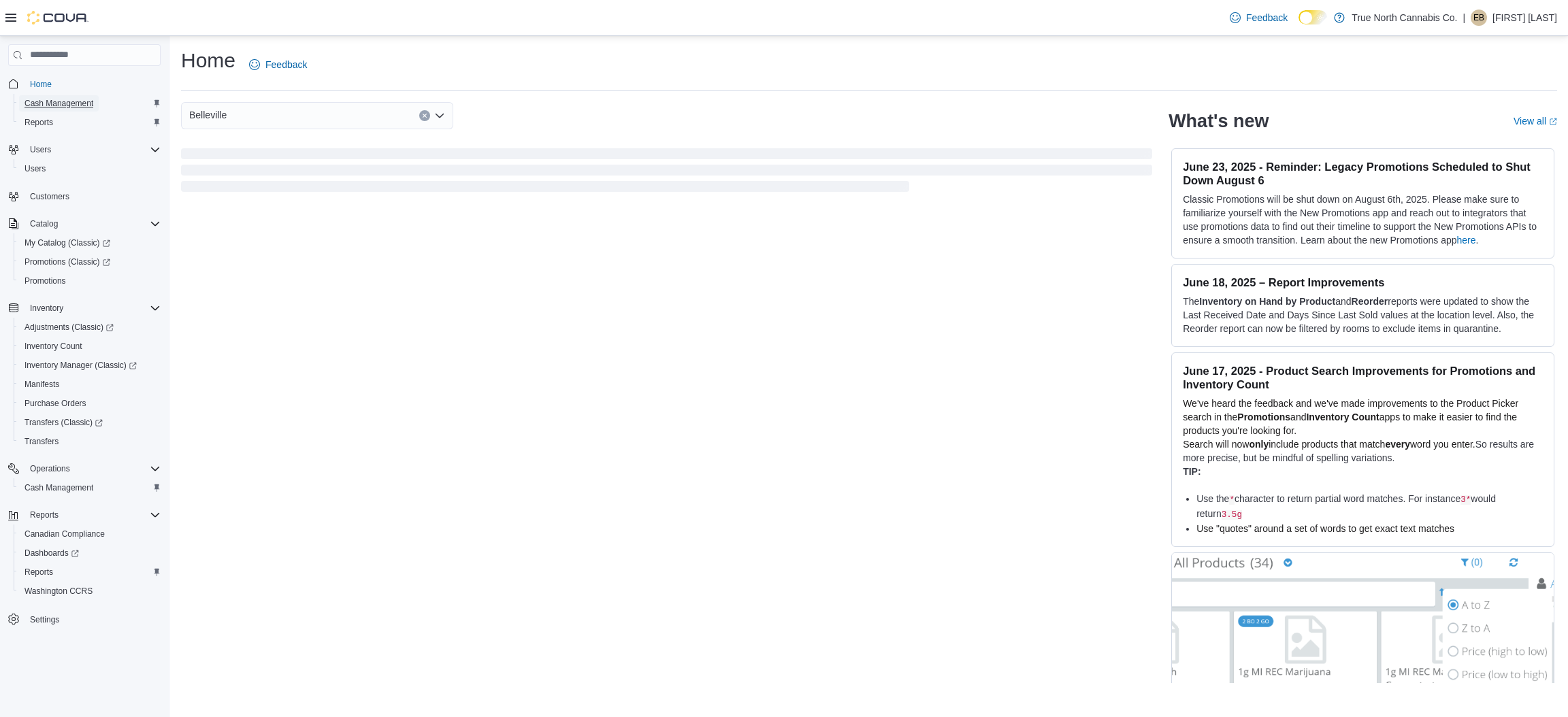 click on "Cash Management" at bounding box center [59, 103] 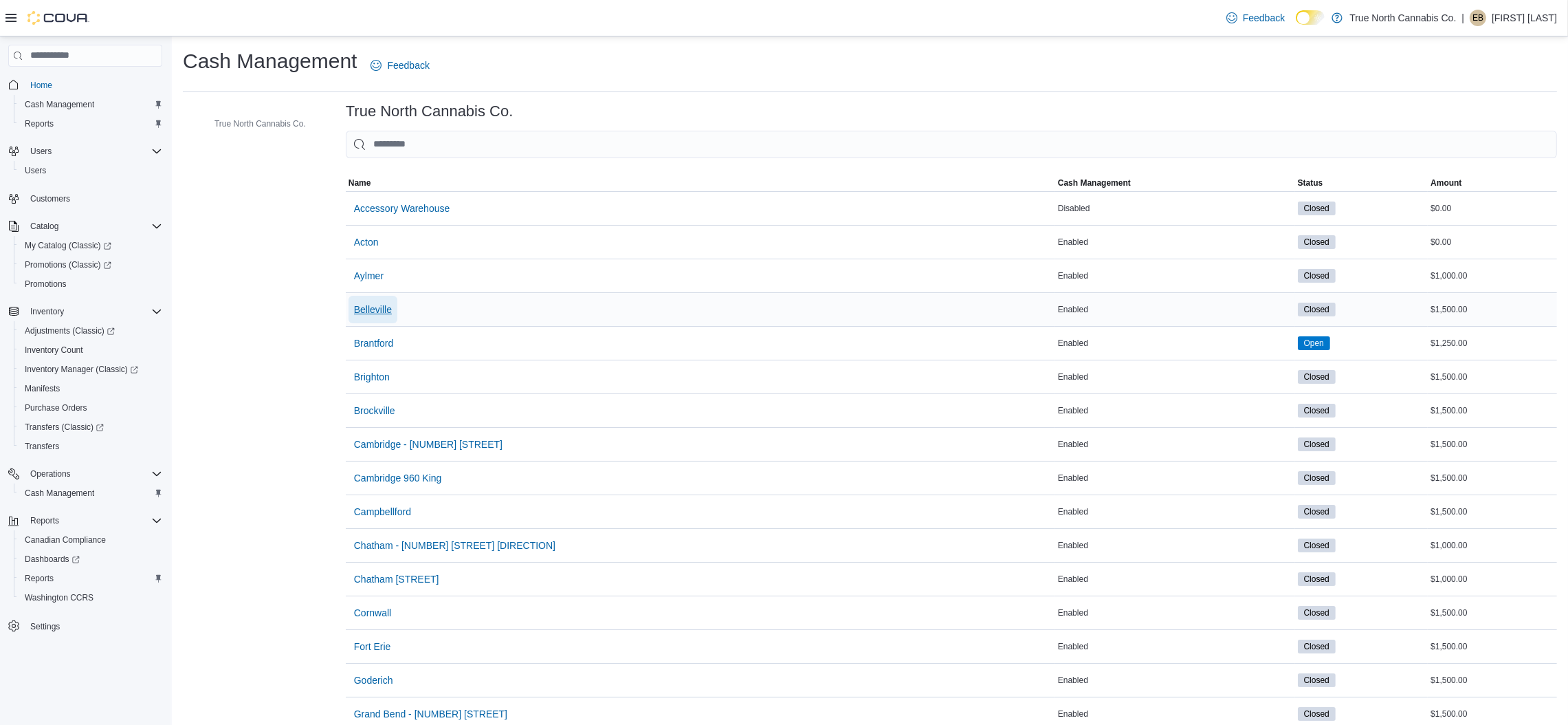 click on "Belleville" at bounding box center (373, 310) 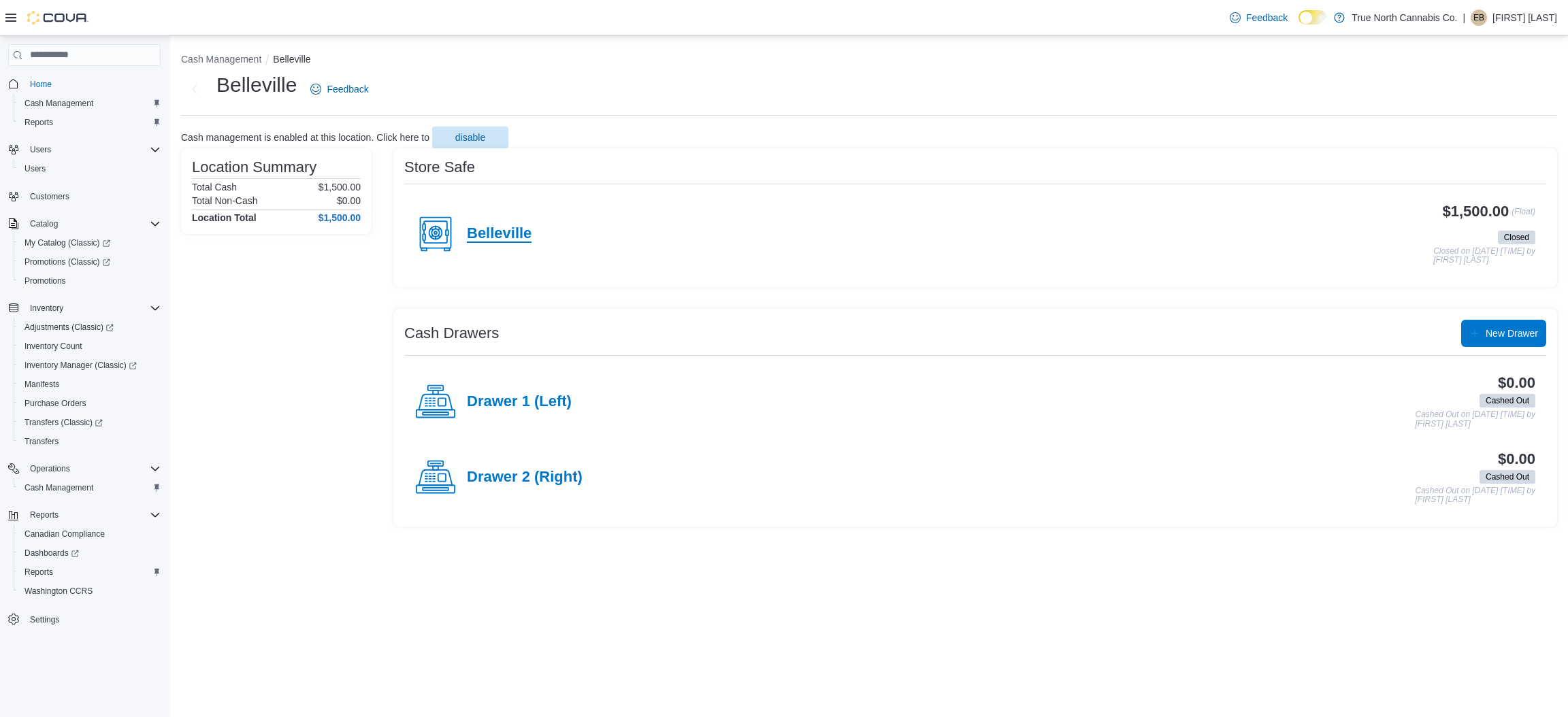 click on "Belleville" at bounding box center (499, 234) 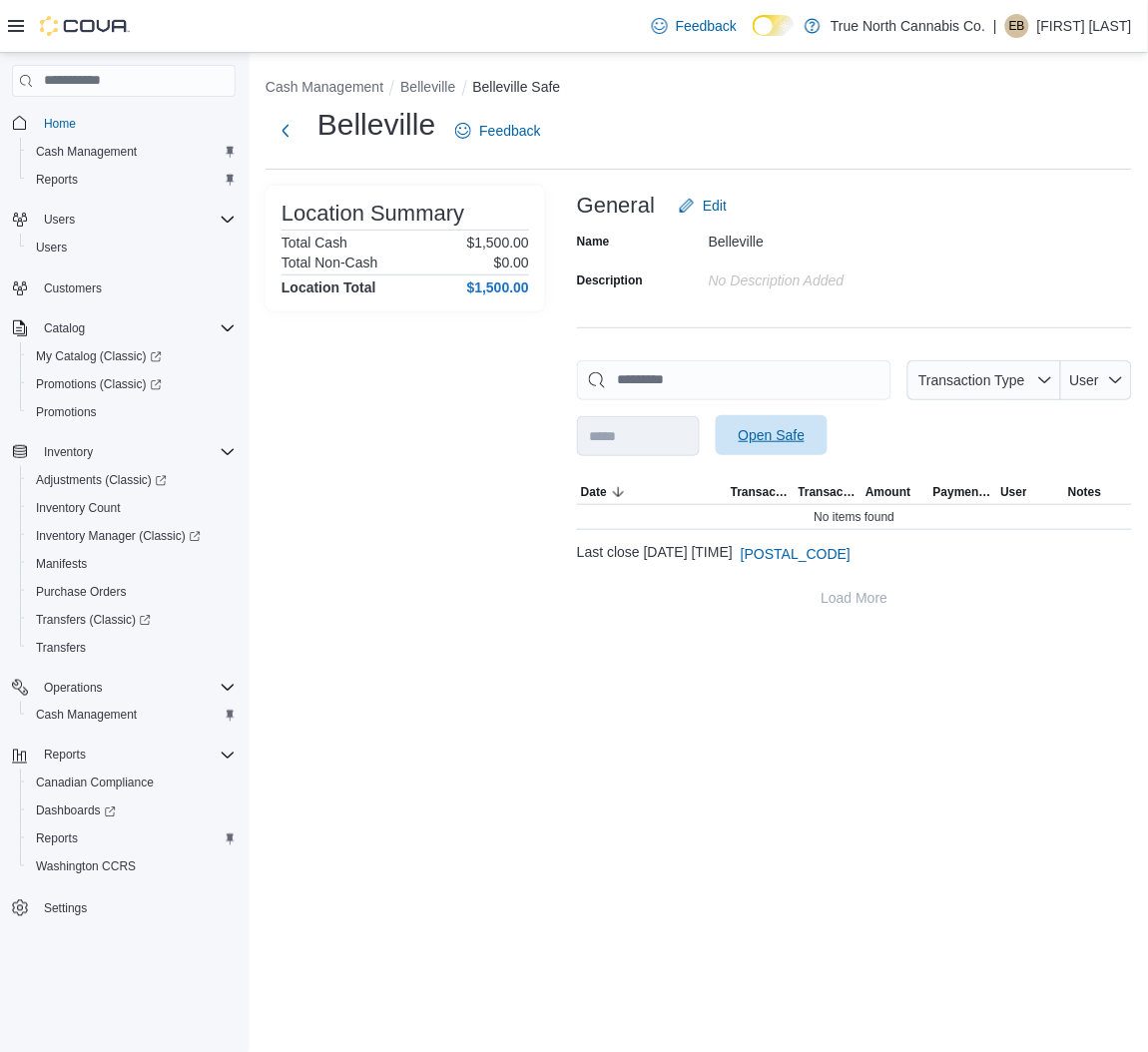 click on "Open Safe" at bounding box center (772, 435) 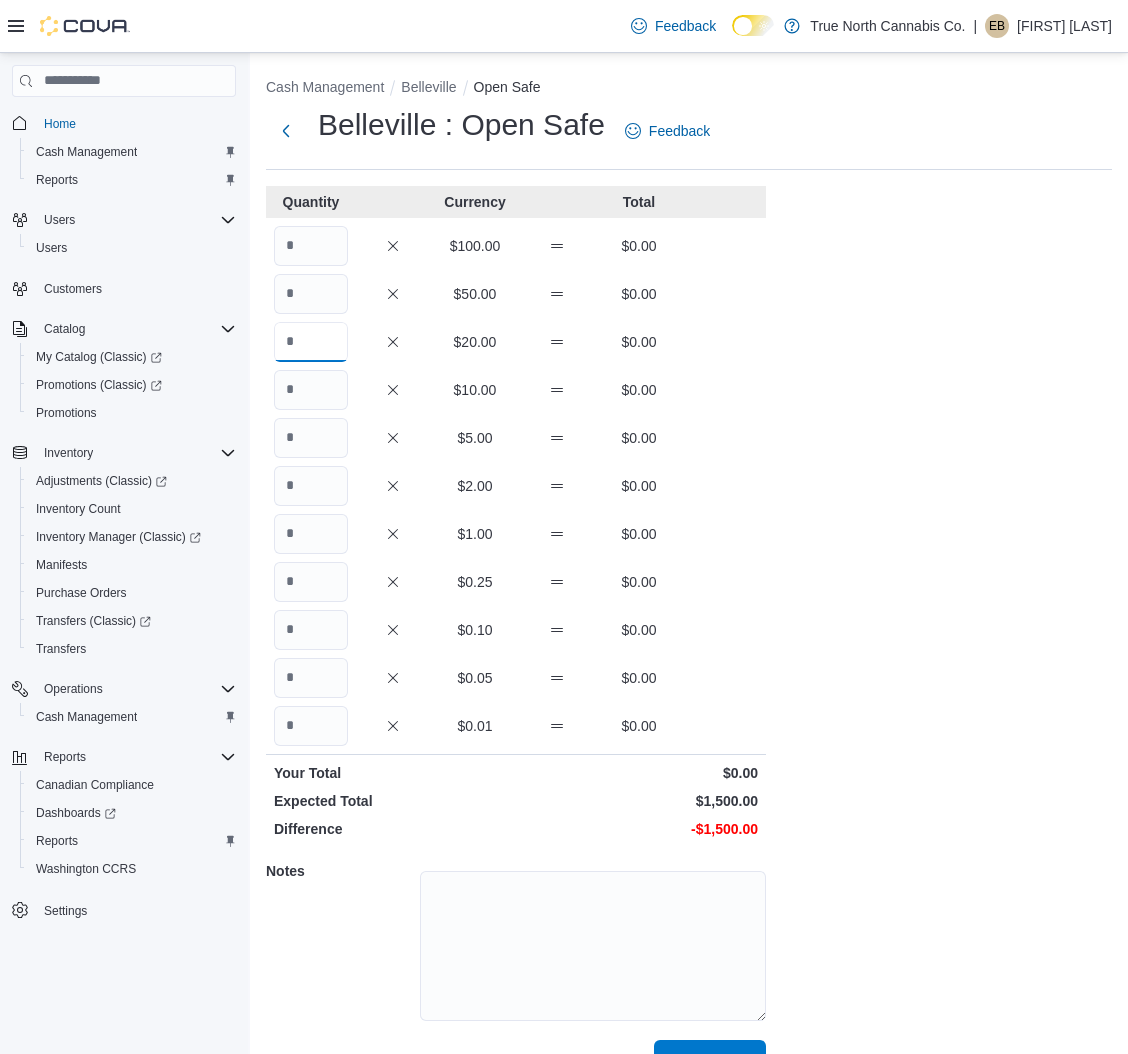 click at bounding box center [311, 342] 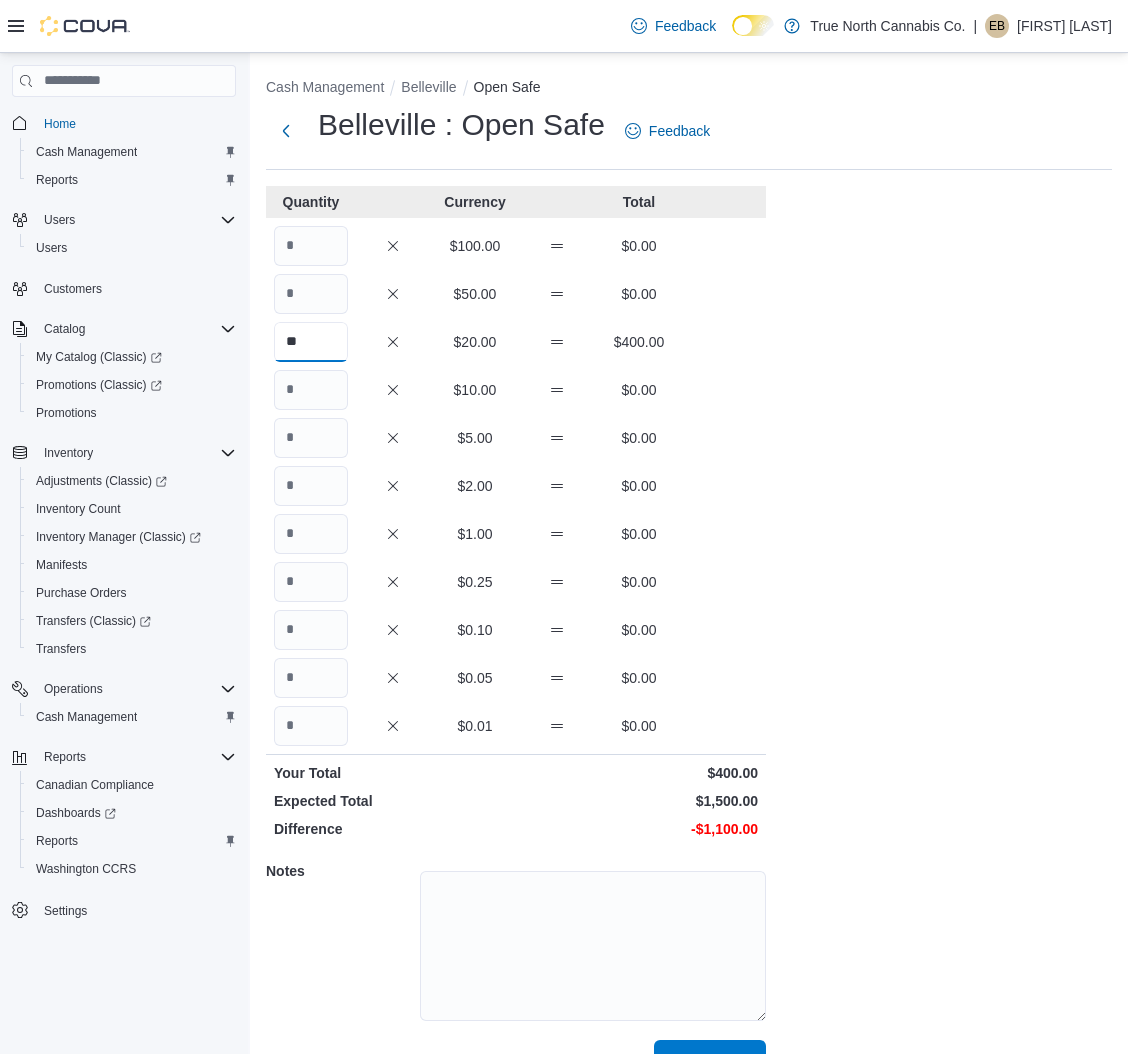 type on "**" 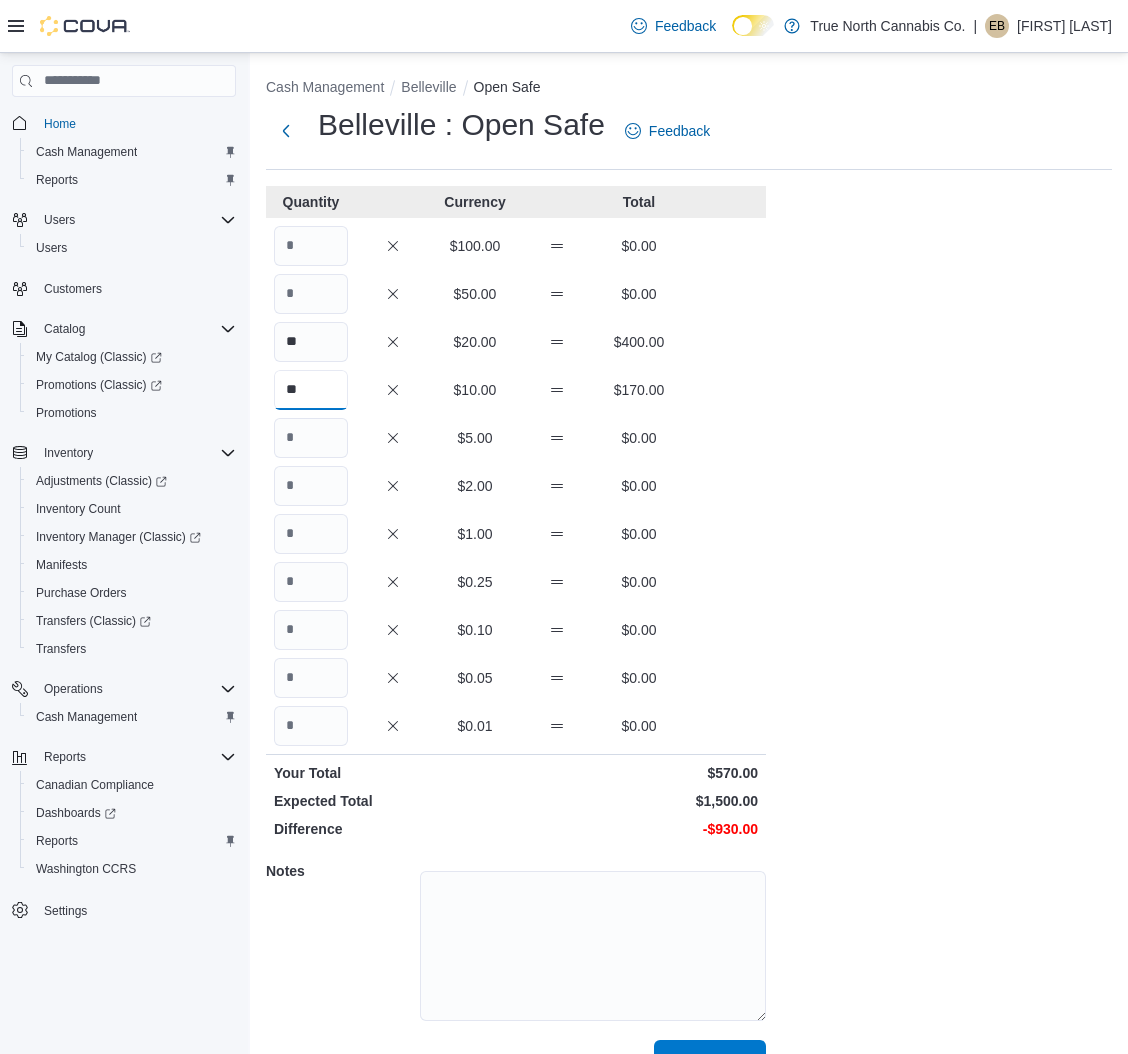 type on "**" 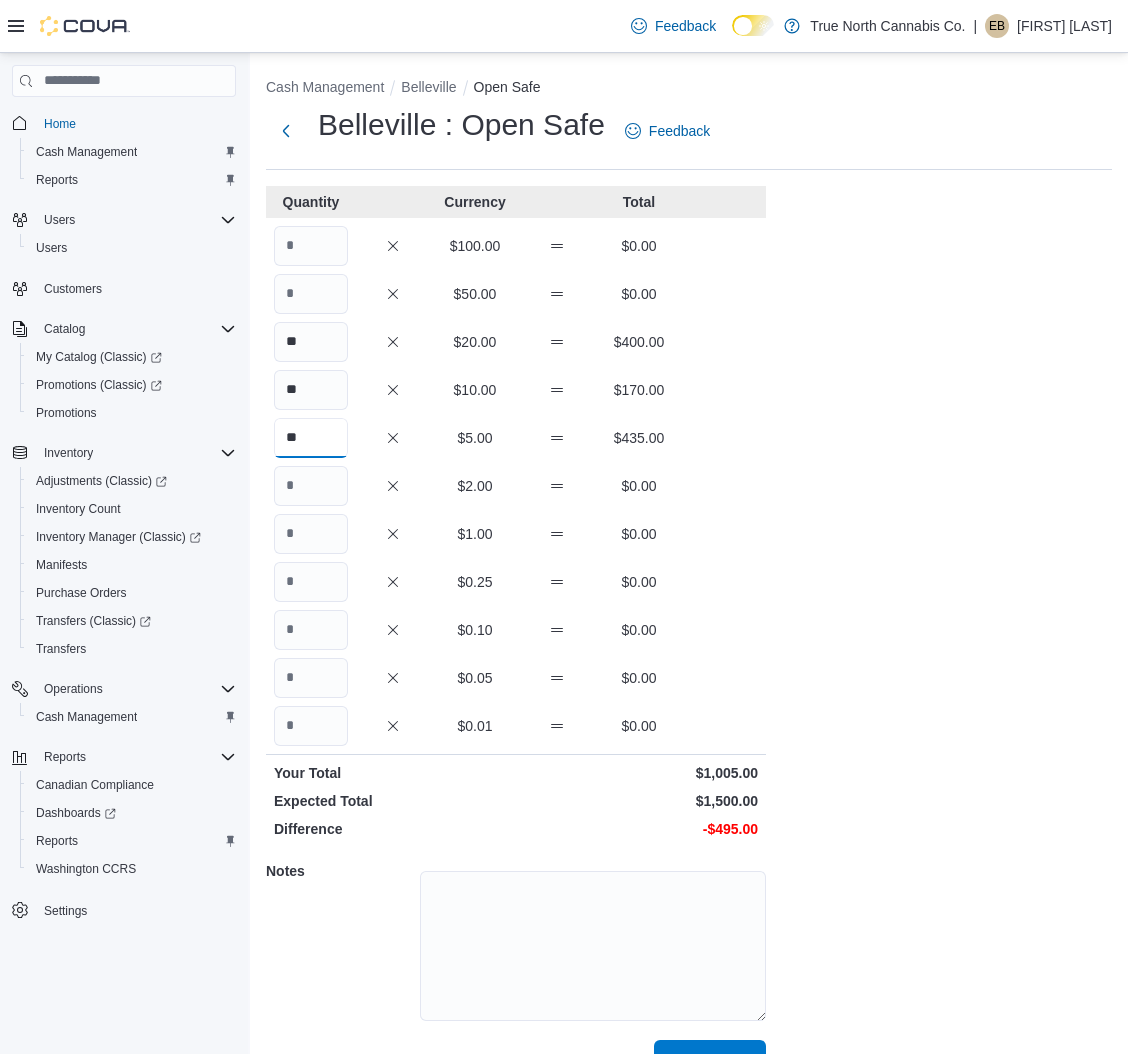 type on "**" 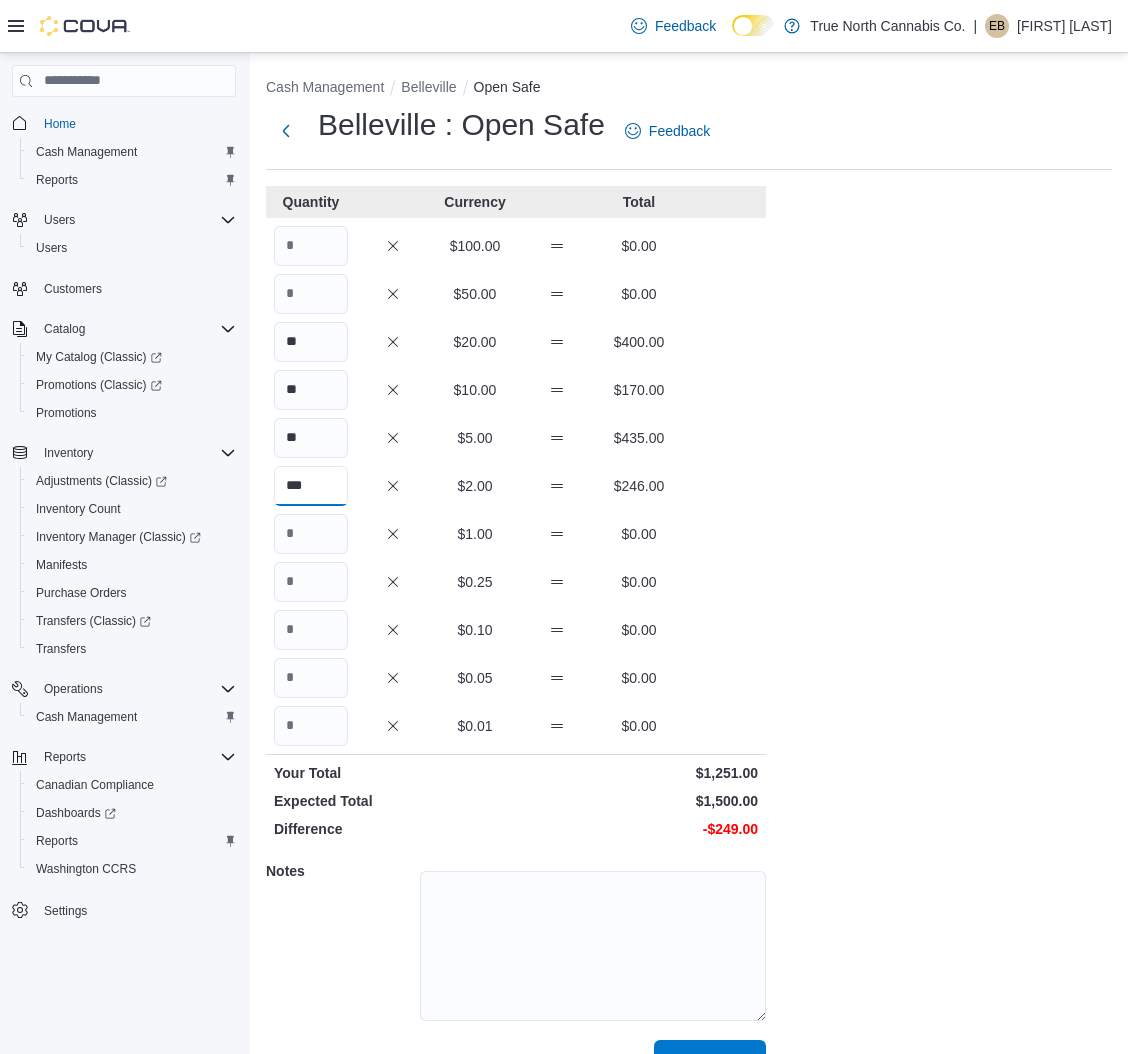 type on "***" 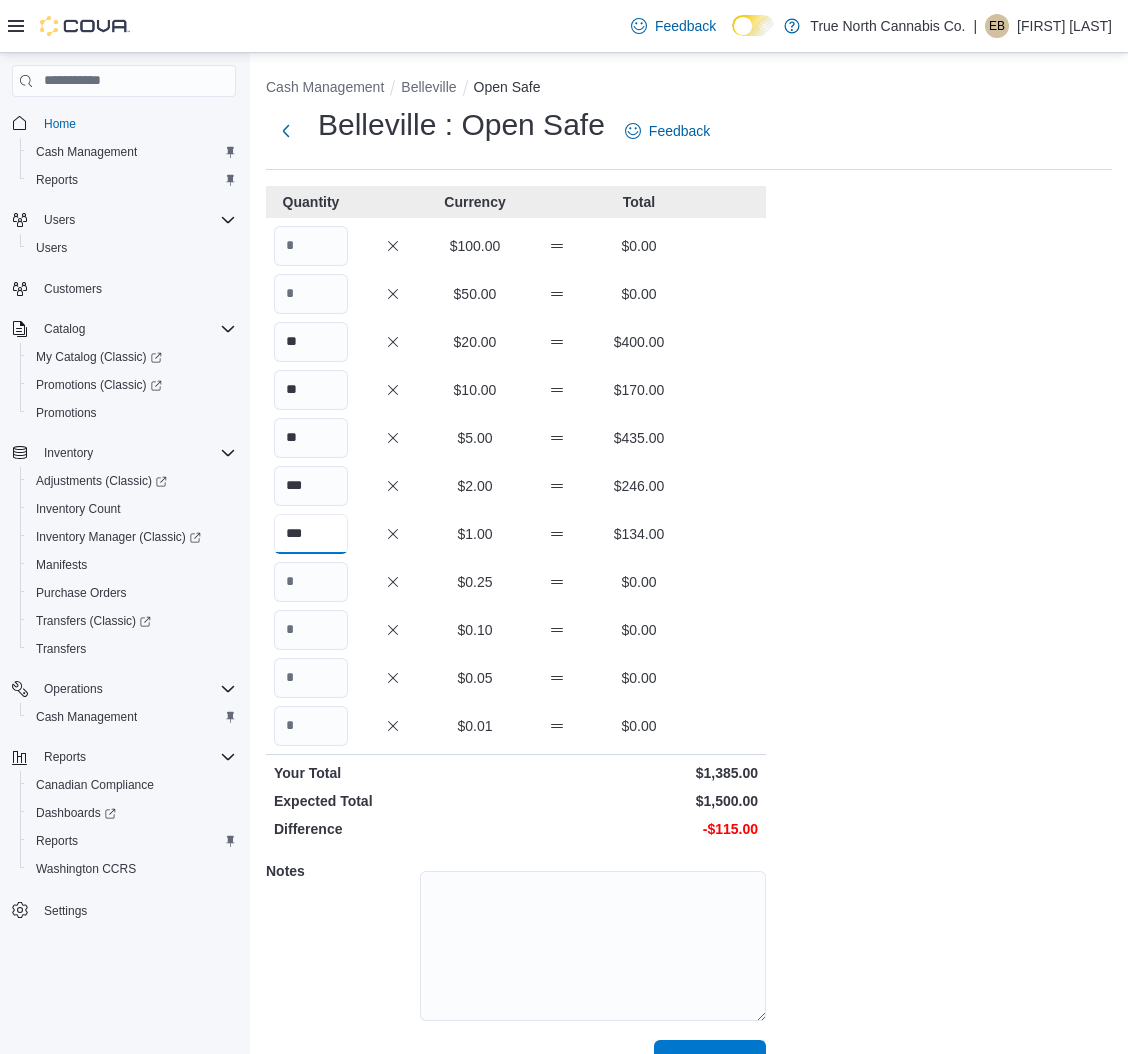 type on "***" 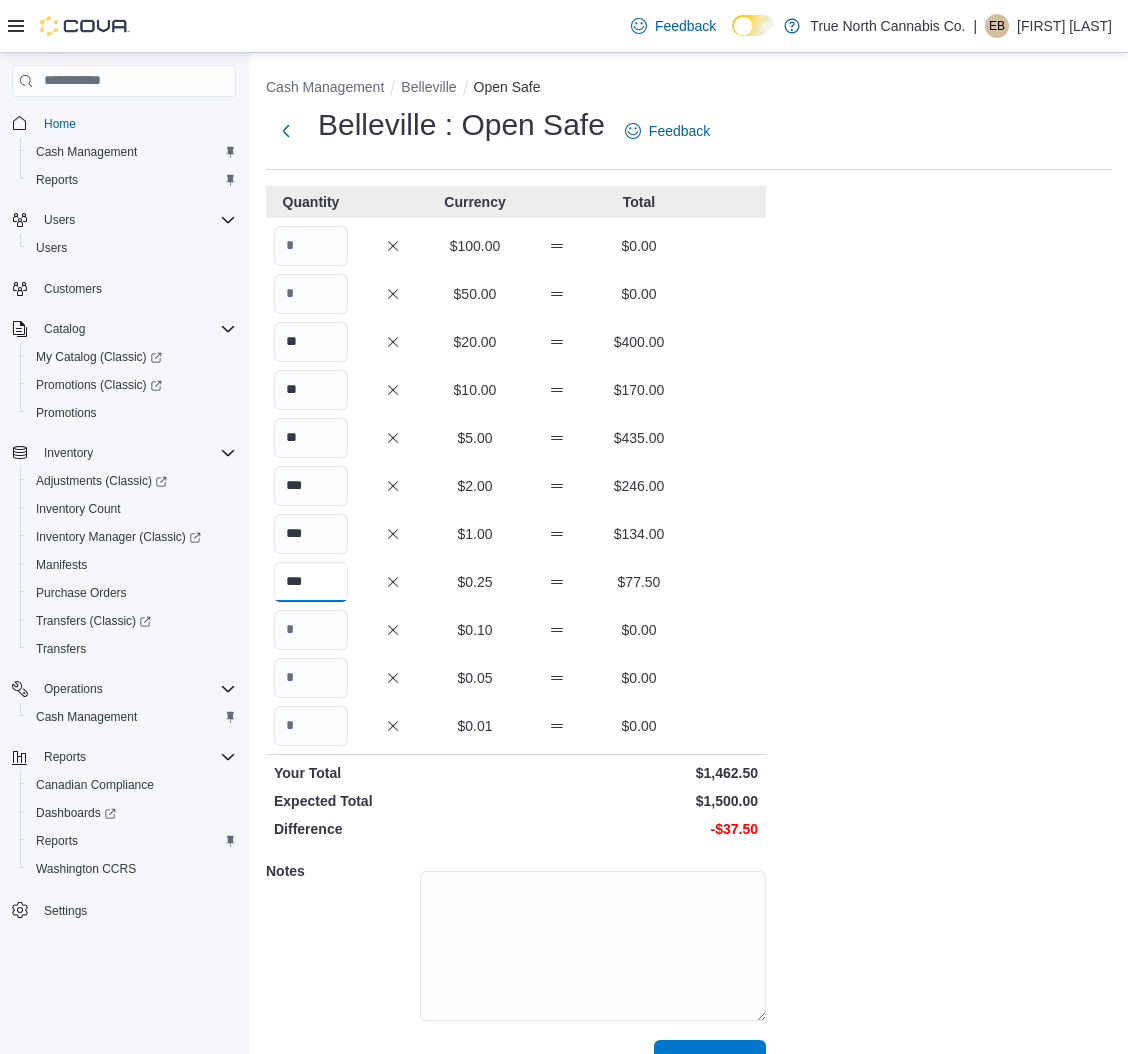 type on "***" 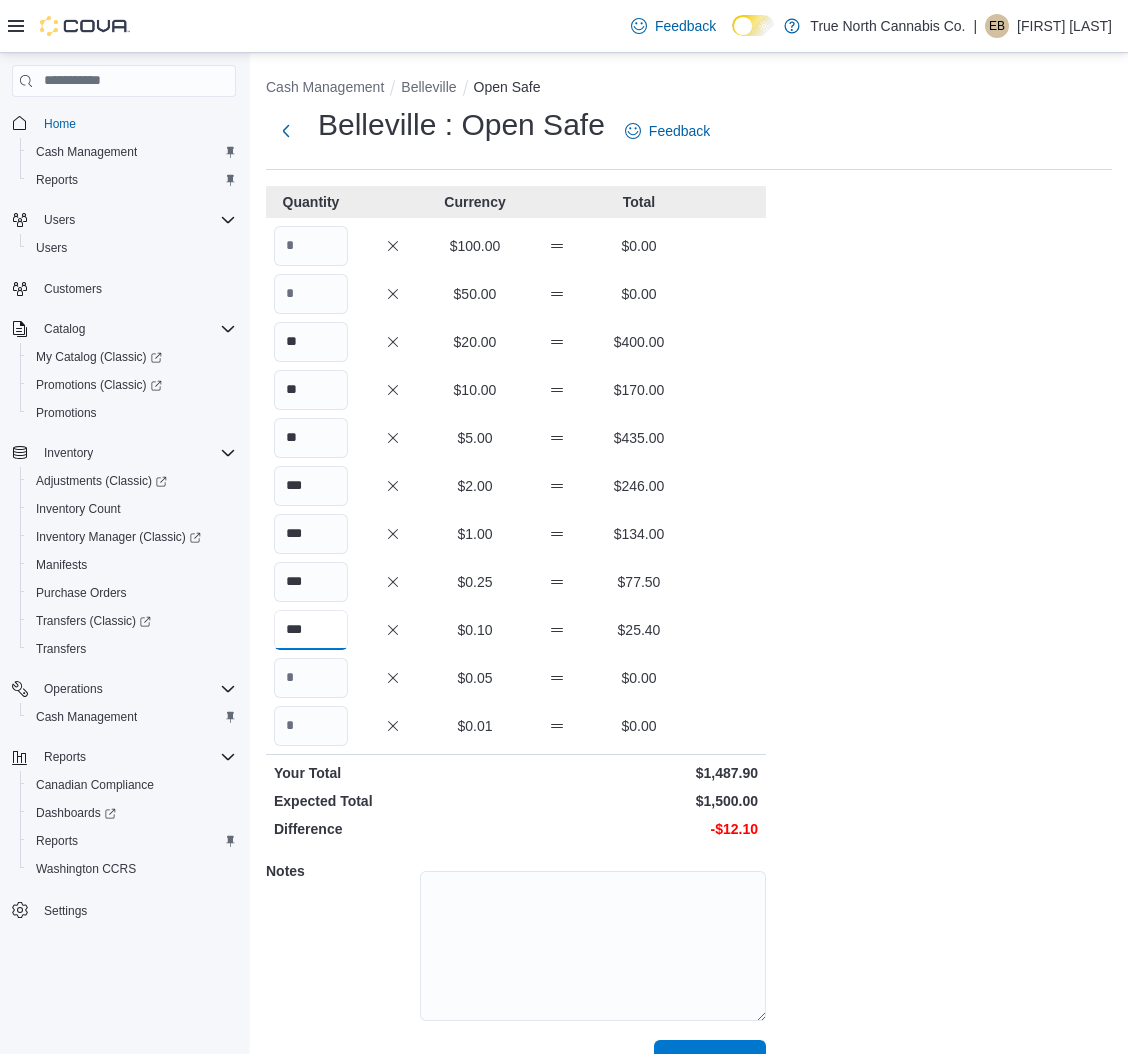 type on "***" 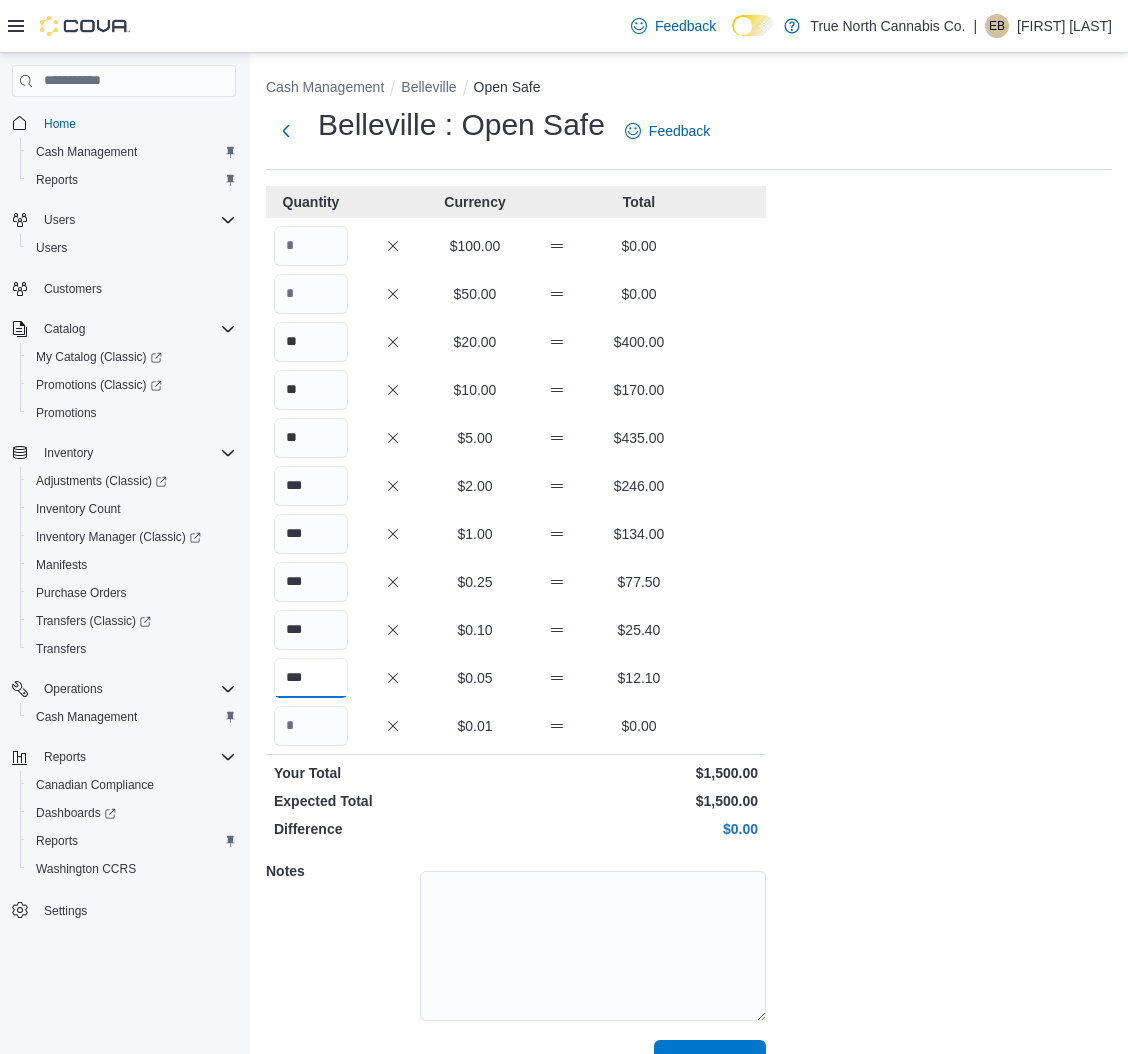 type on "***" 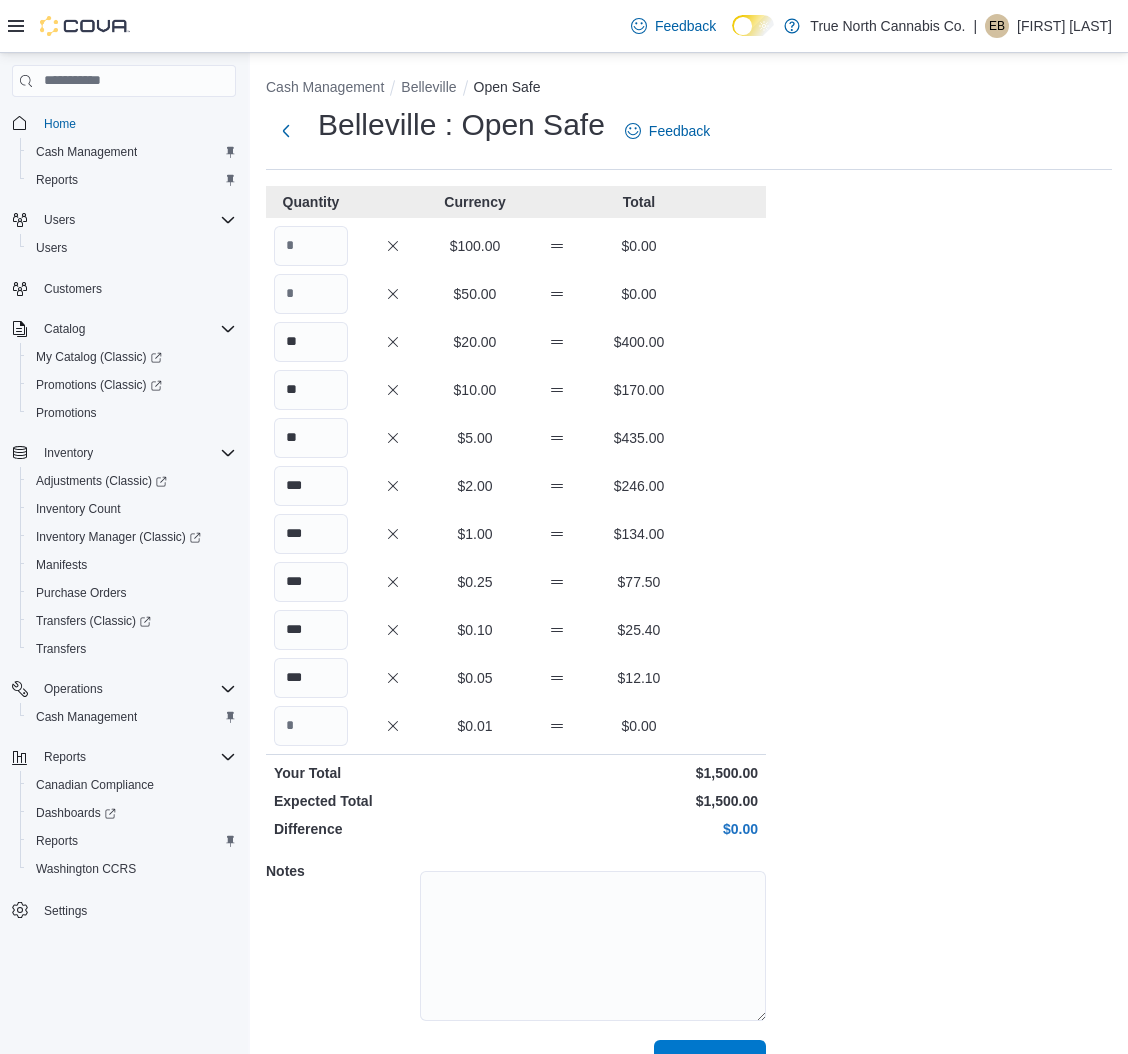 click on "*** $1.00 $134.00" at bounding box center (516, 534) 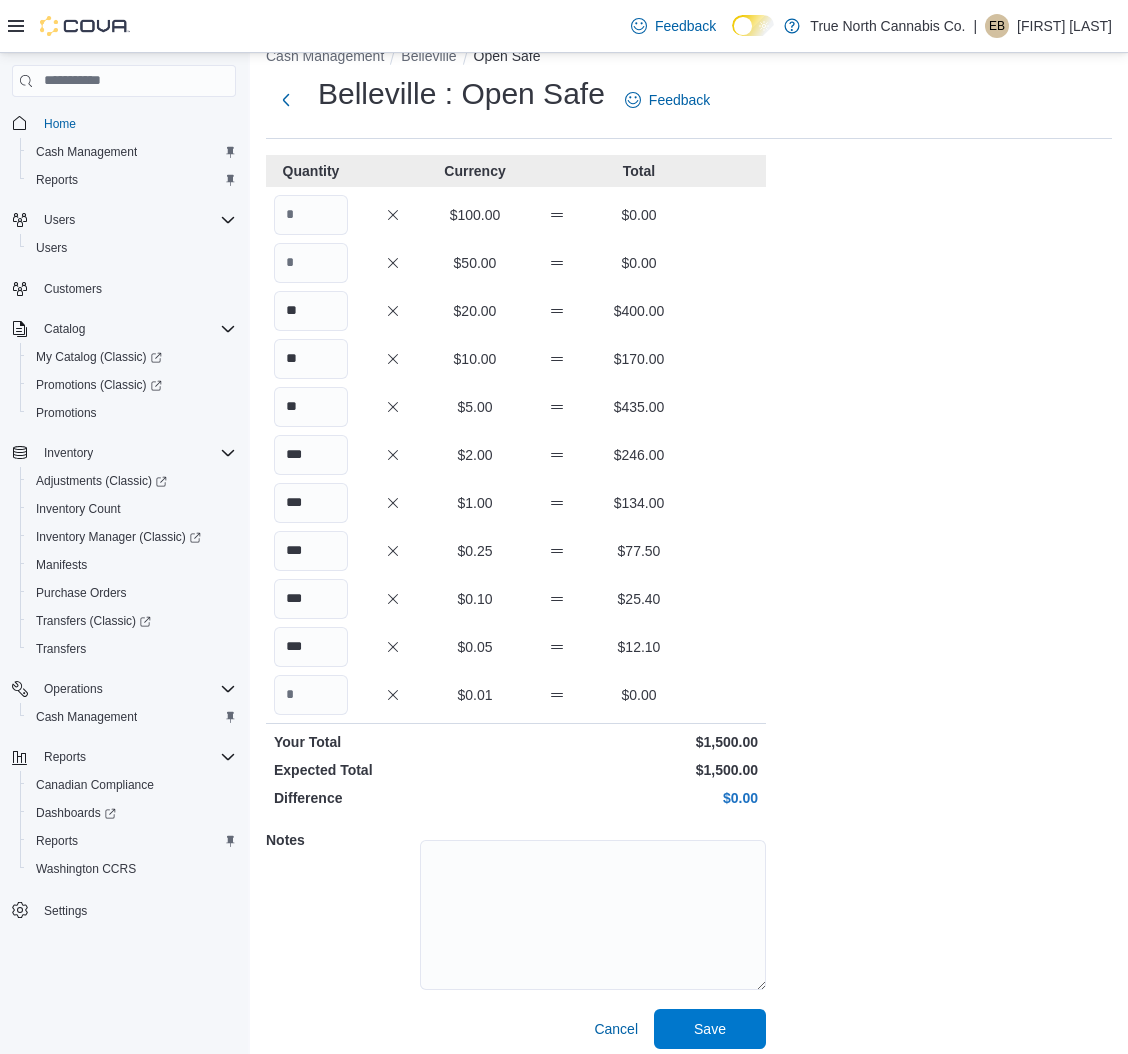 scroll, scrollTop: 40, scrollLeft: 0, axis: vertical 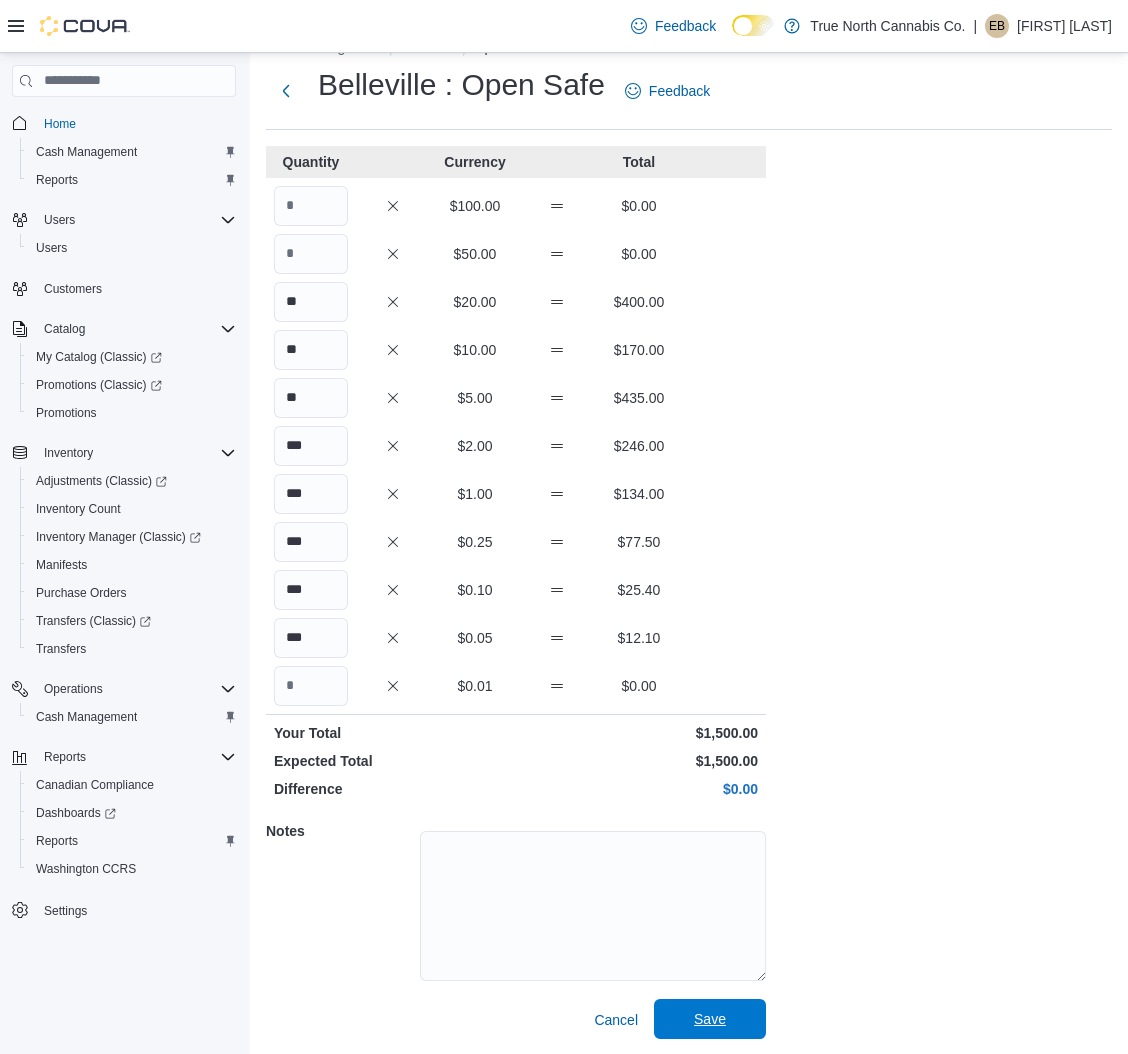 click on "Save" at bounding box center [710, 1019] 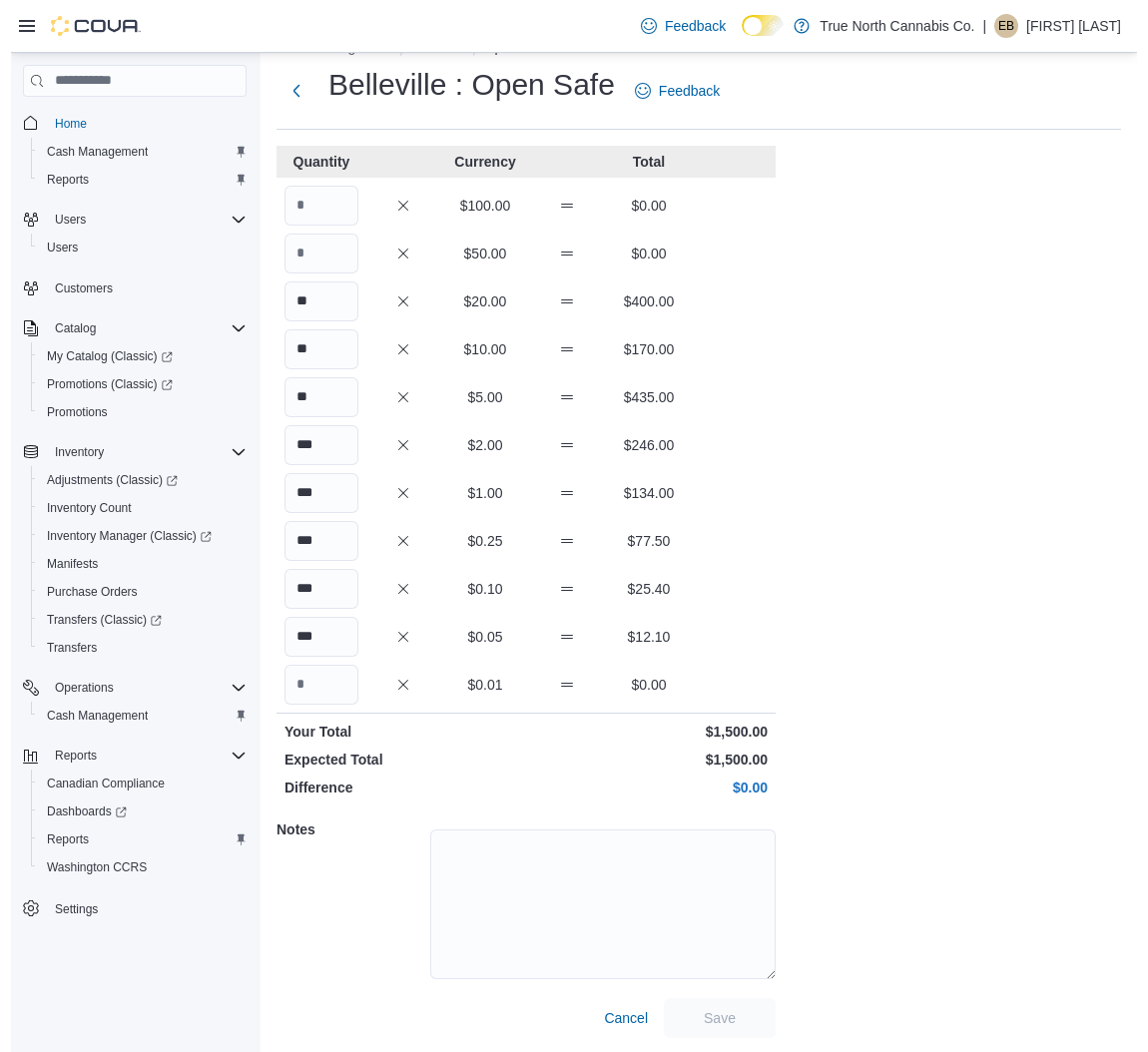 scroll, scrollTop: 0, scrollLeft: 0, axis: both 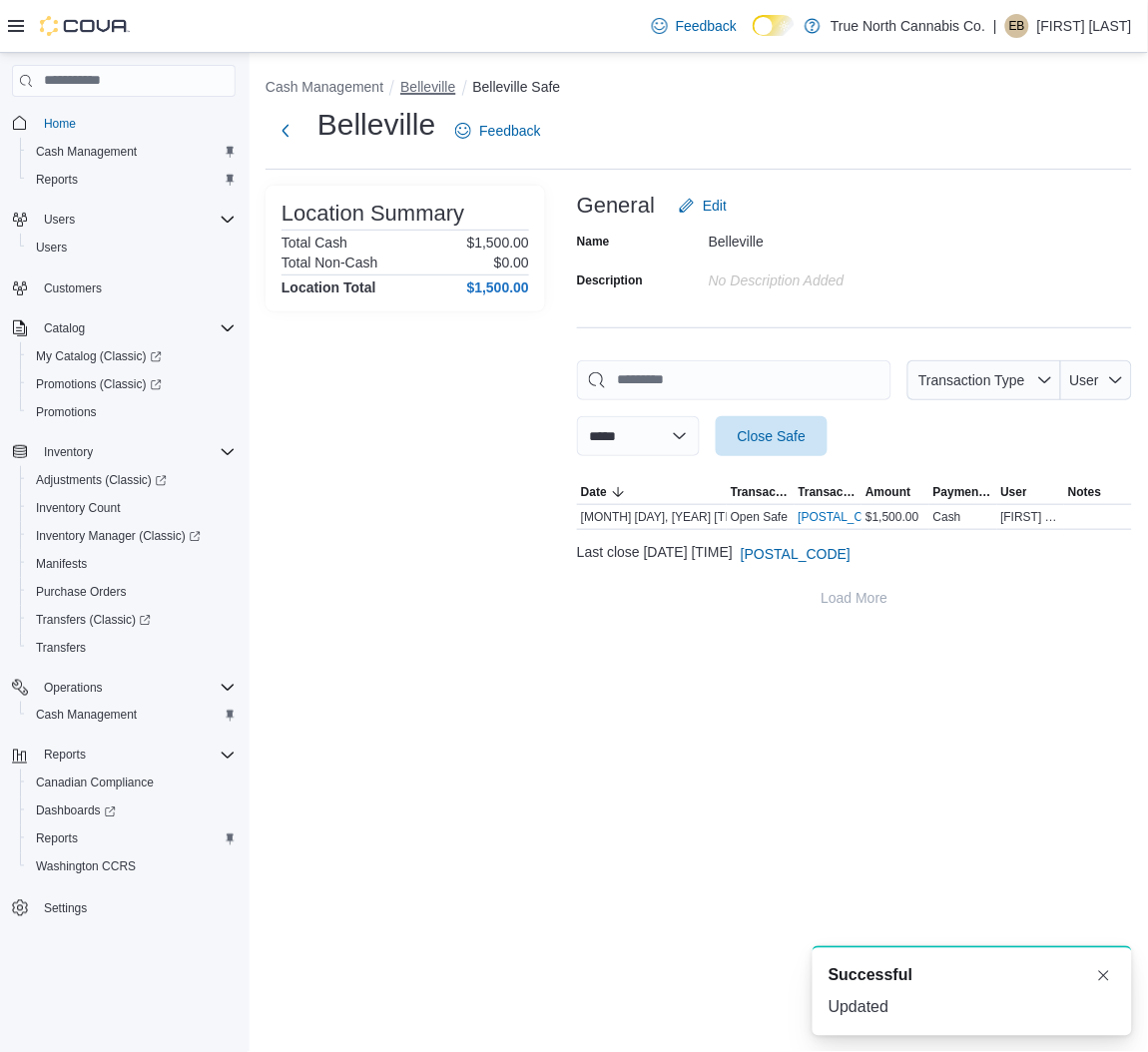 click on "Belleville" at bounding box center (427, 87) 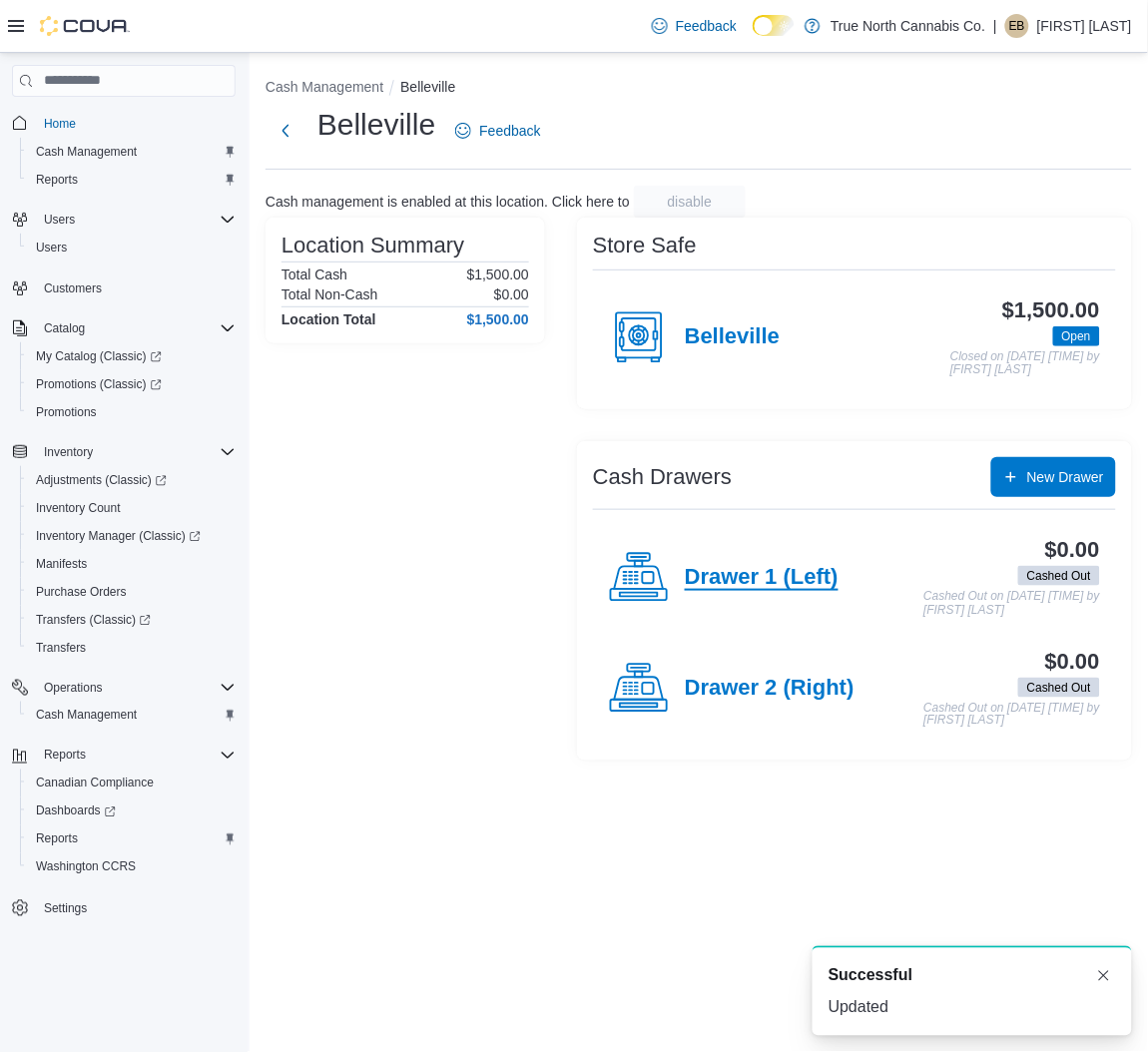 click on "Drawer 1 (Left)" at bounding box center (762, 578) 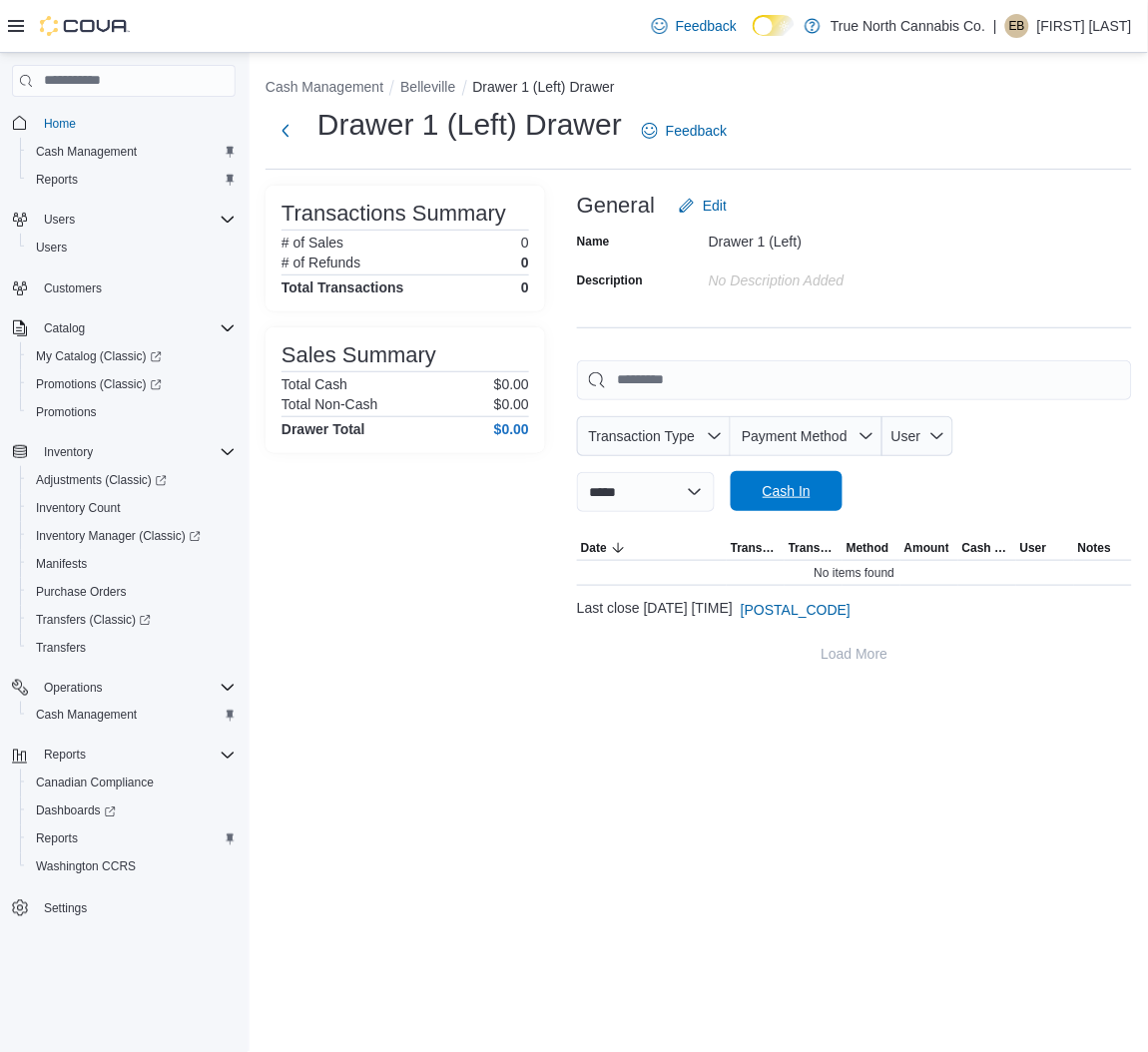 click on "Cash In" at bounding box center (787, 491) 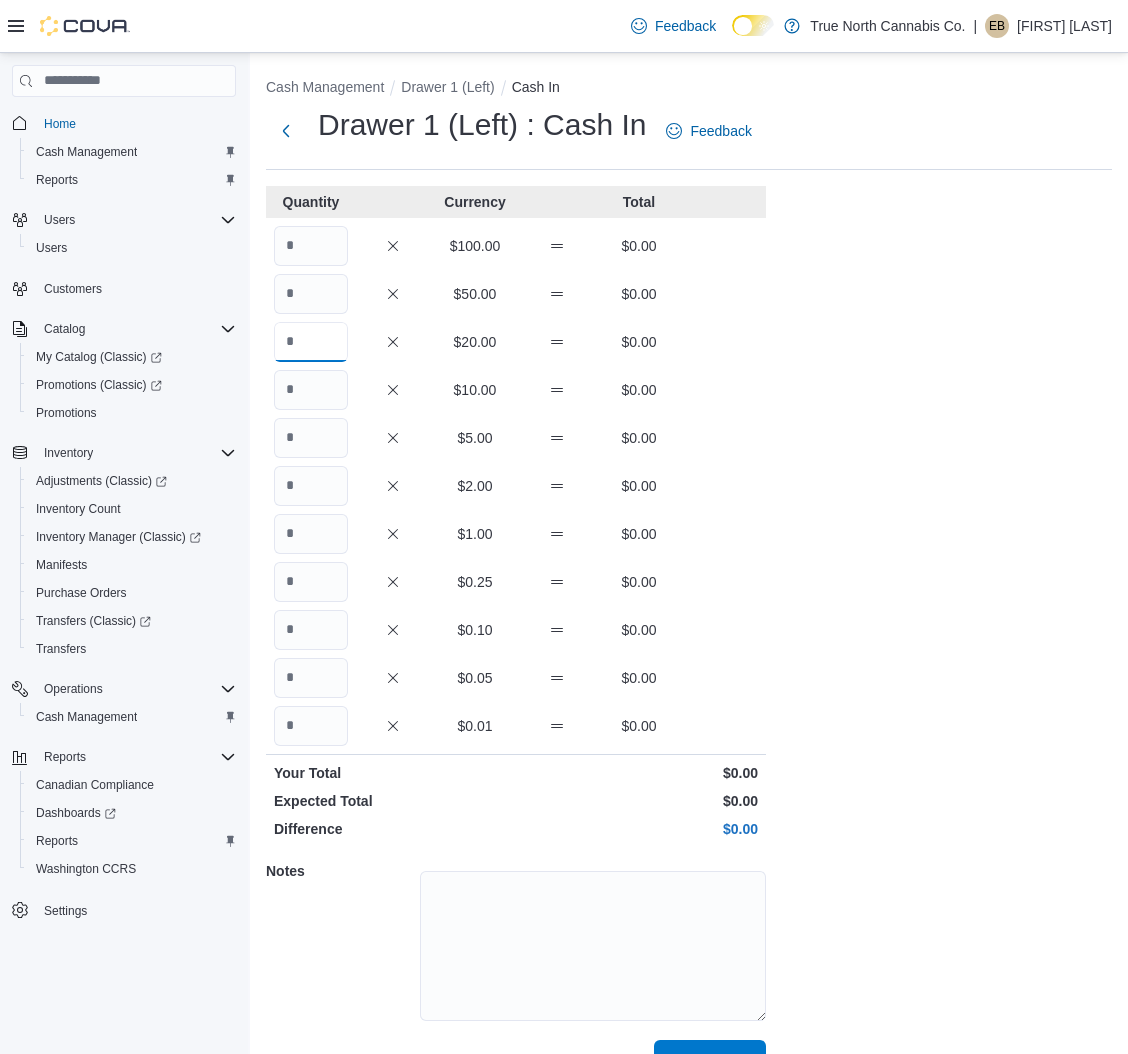 click at bounding box center (311, 342) 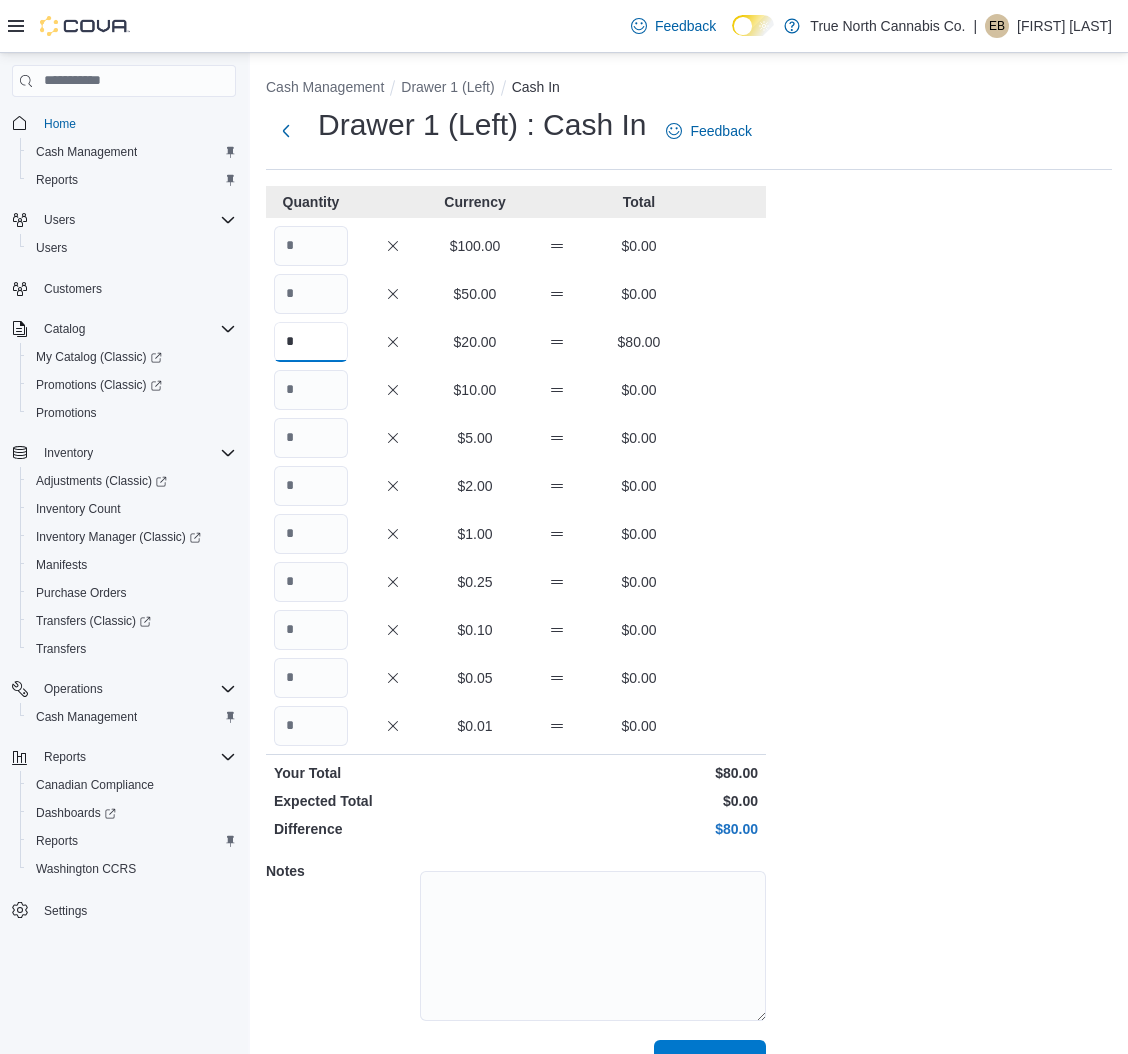 type on "*" 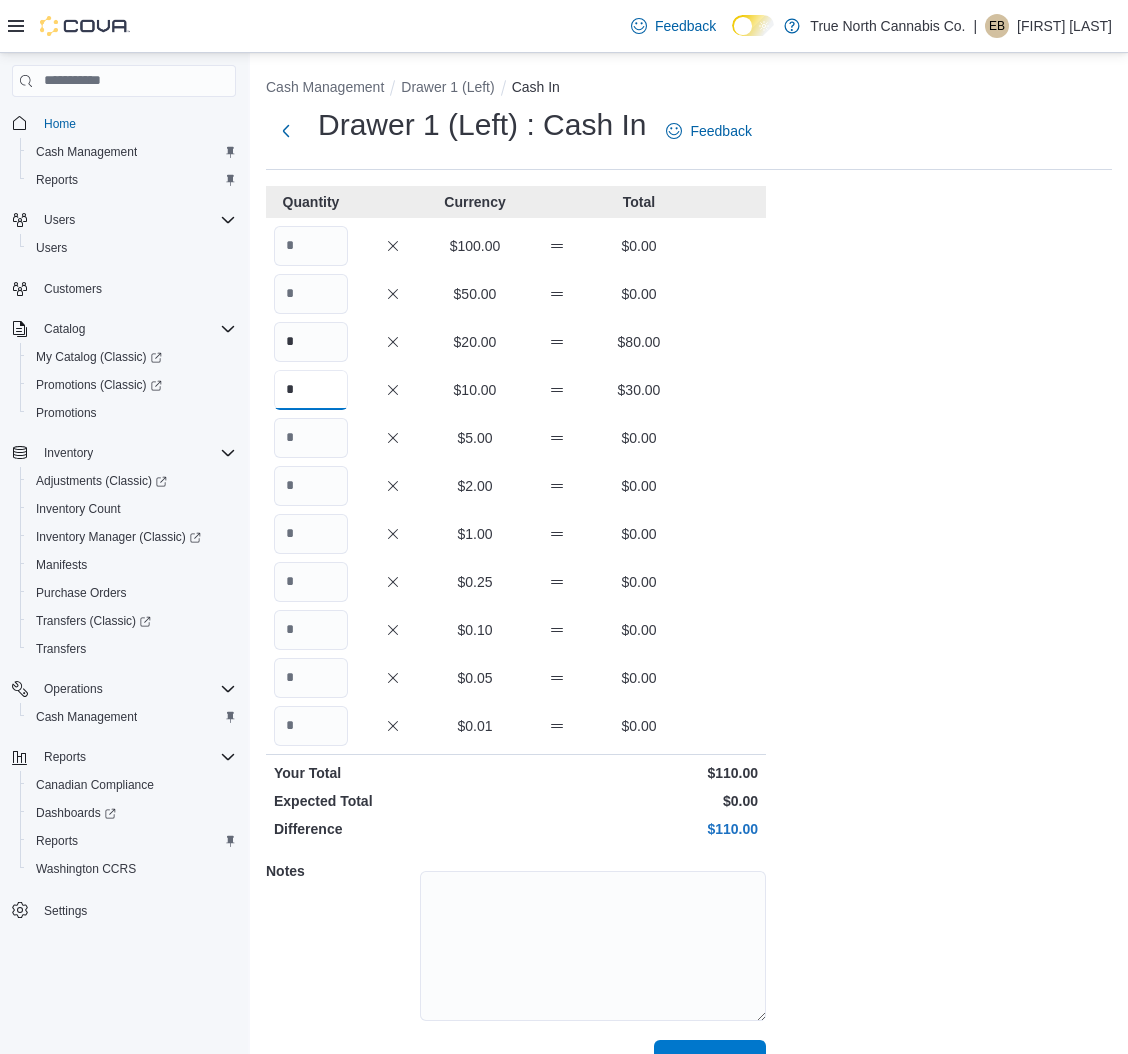 type on "*" 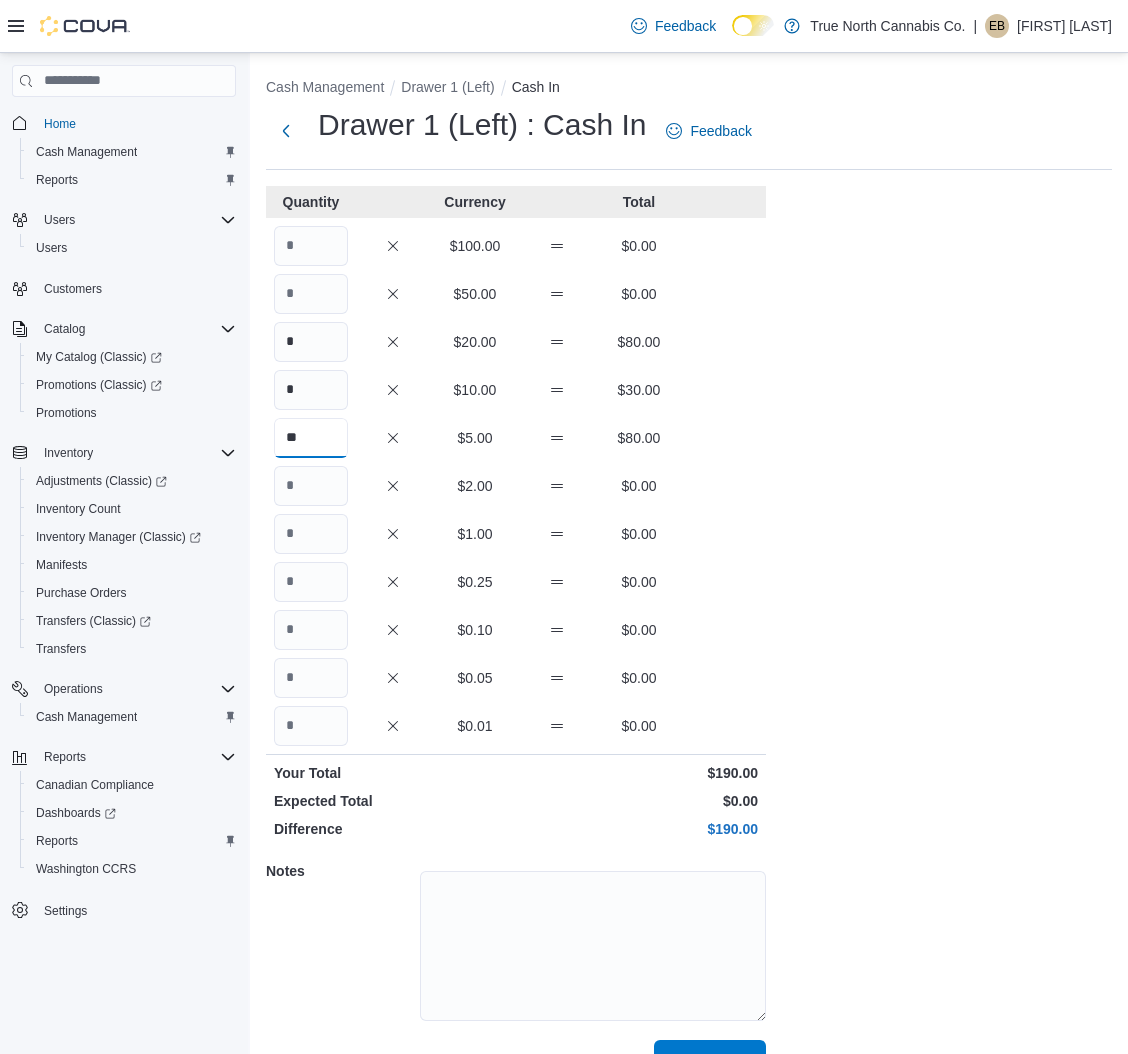 type on "**" 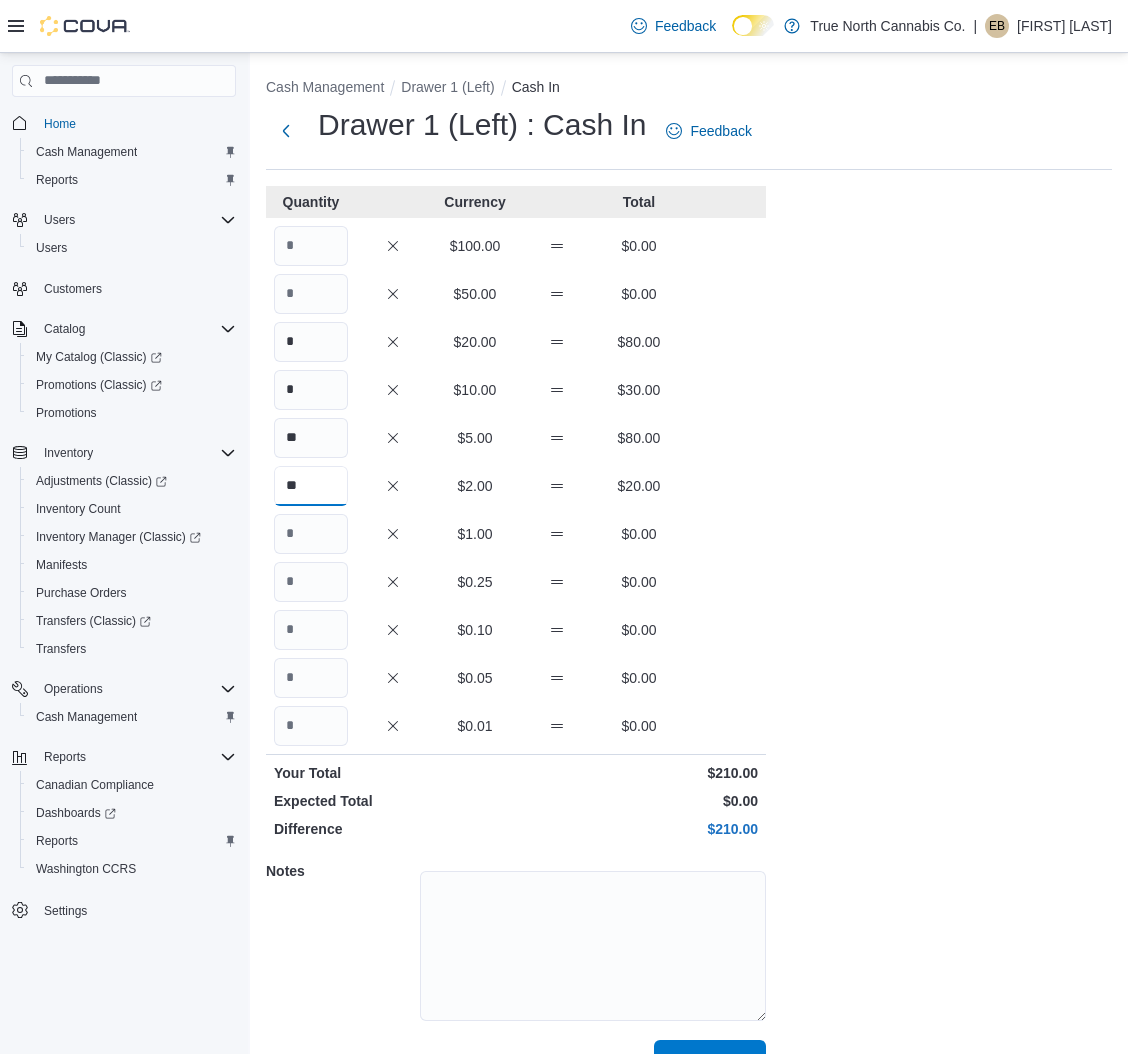 type on "**" 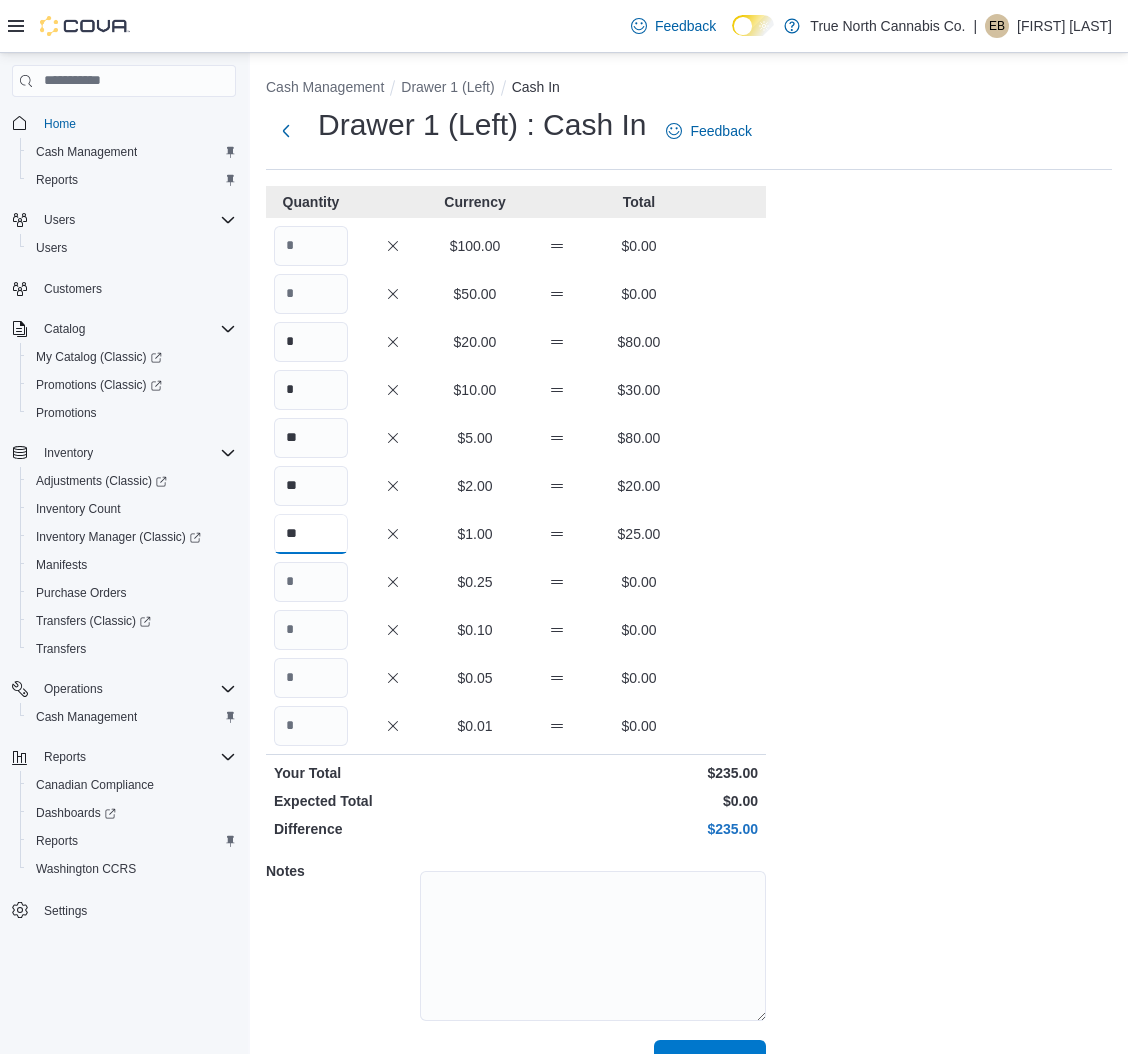 type on "**" 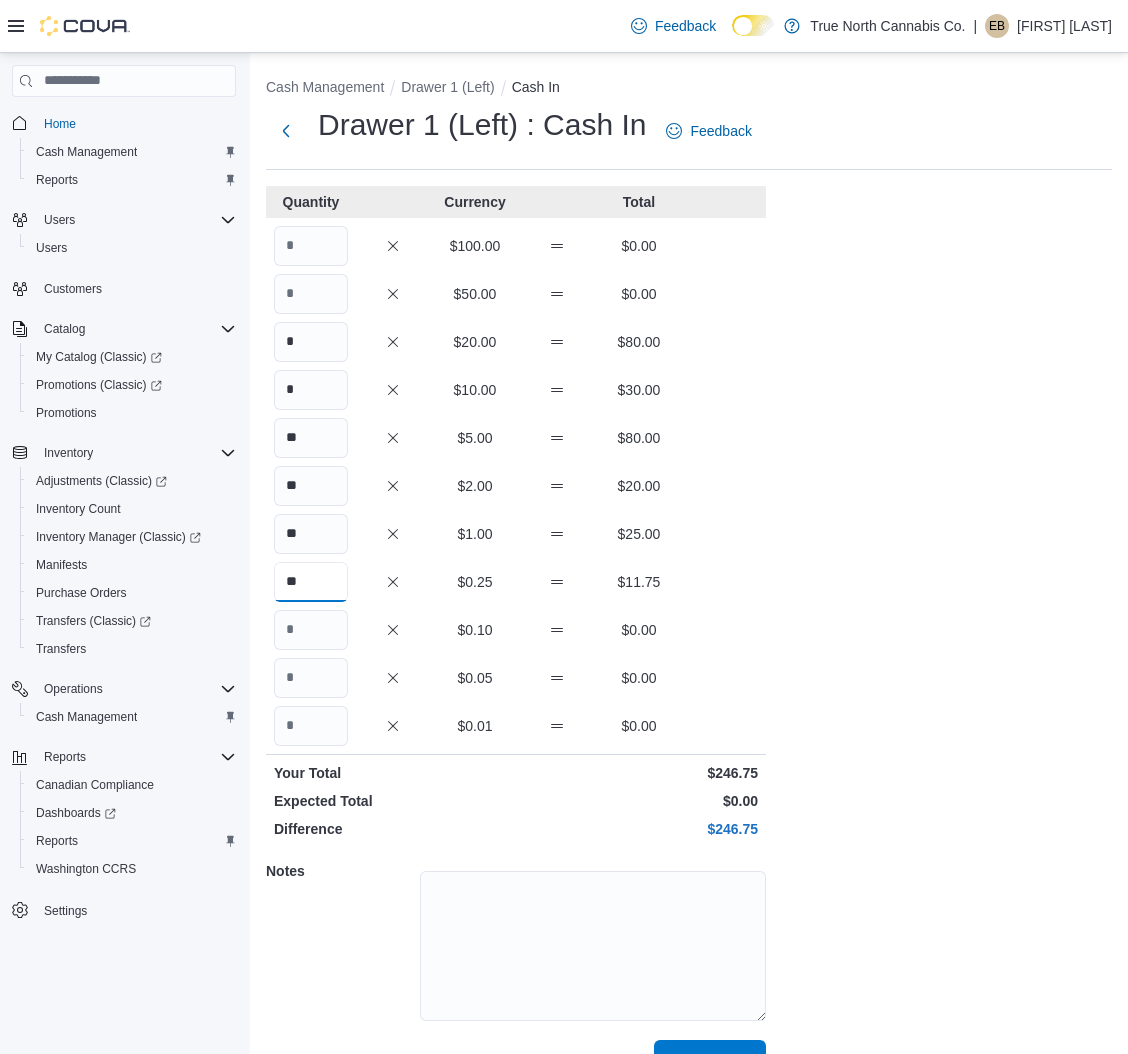 type on "**" 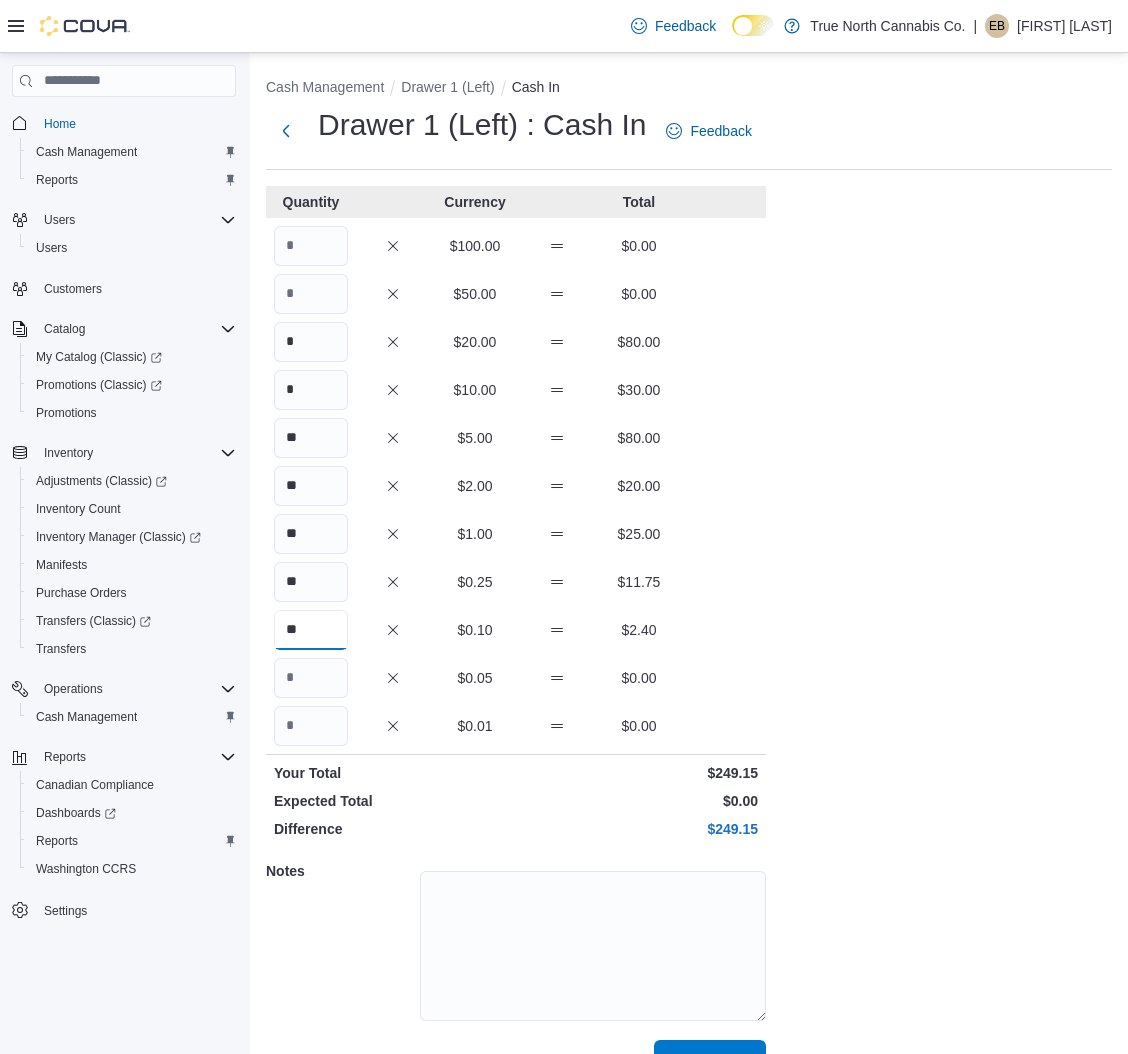 type on "**" 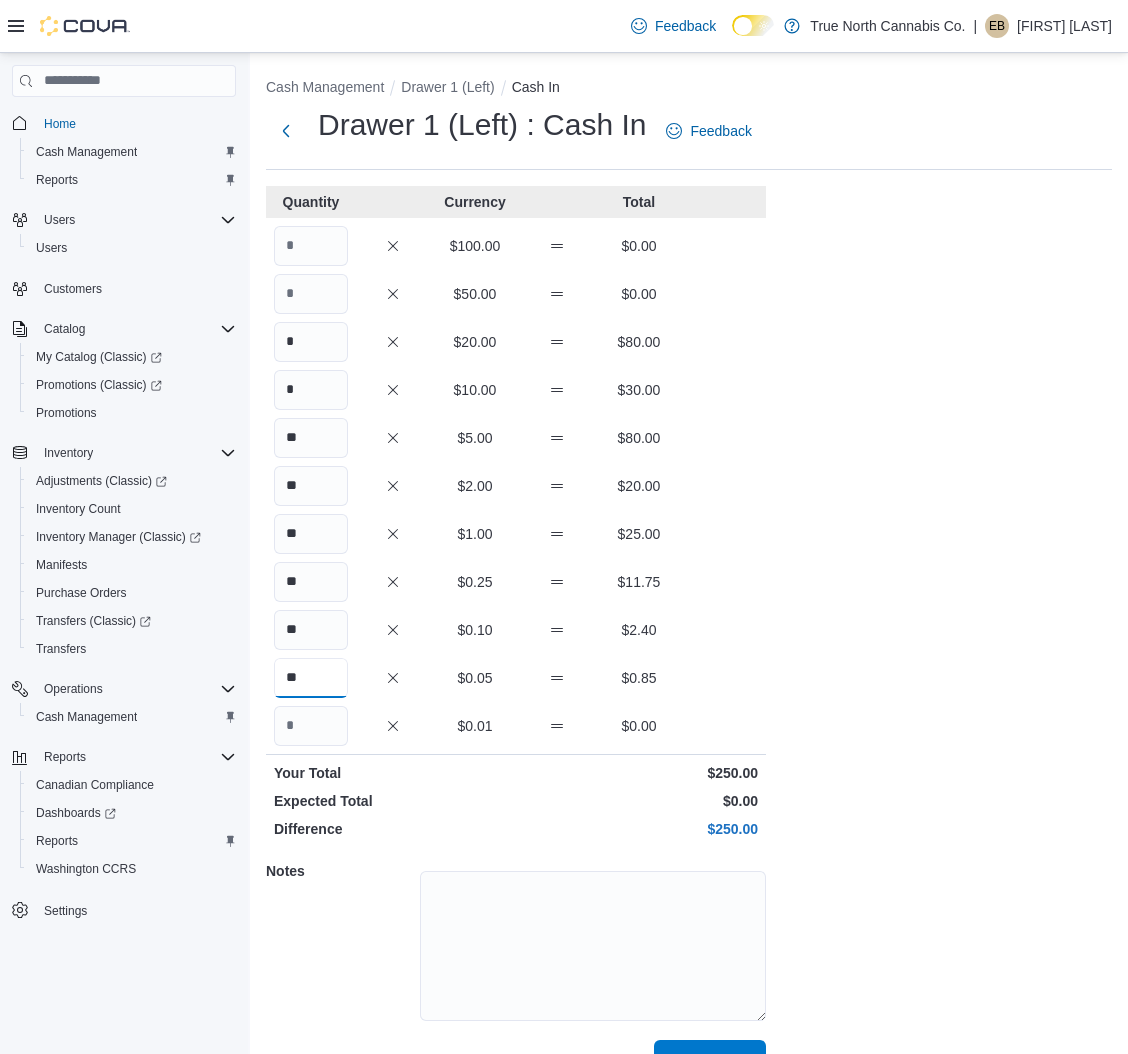 type on "**" 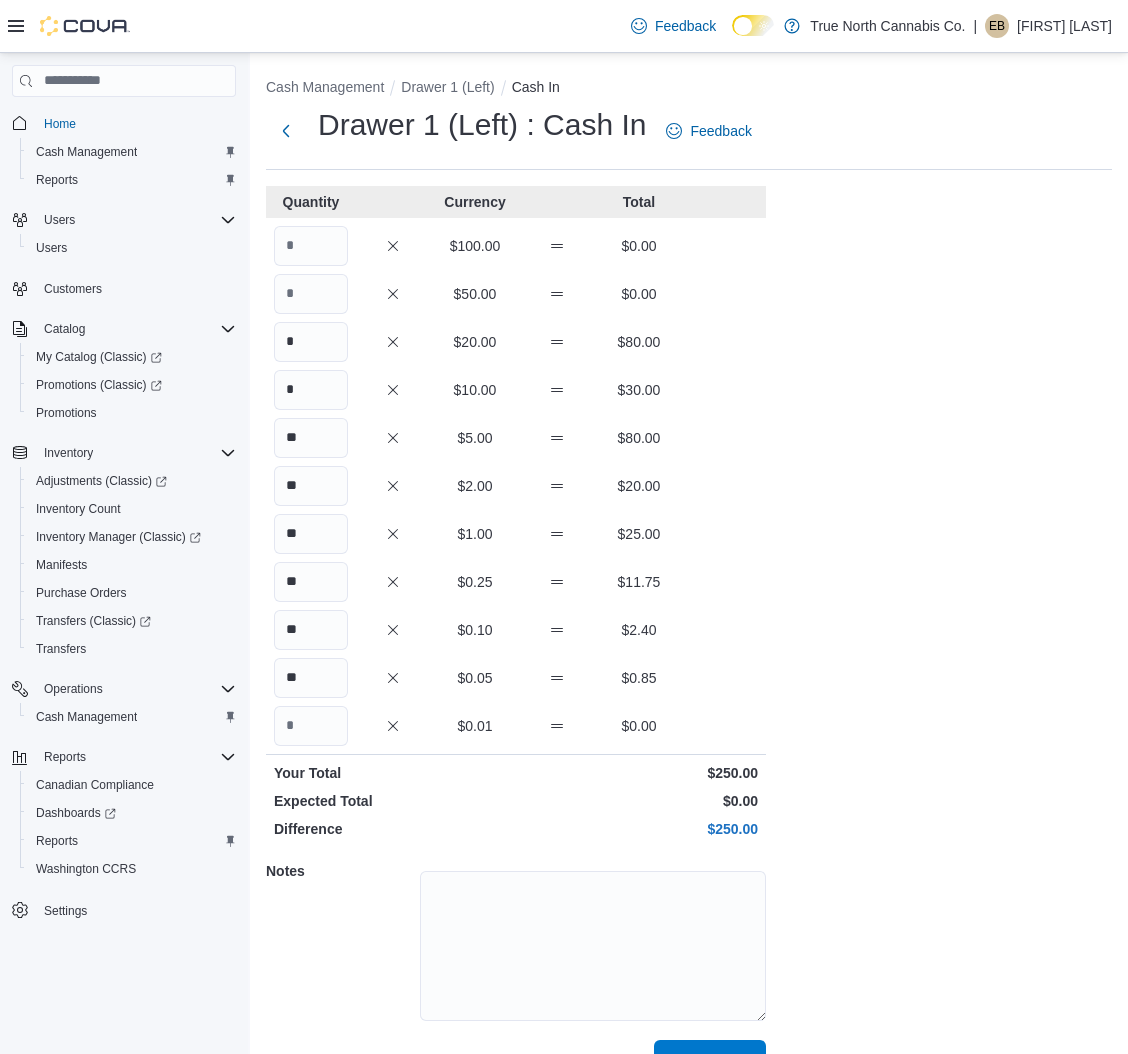 click on "** $1.00 $25.00" at bounding box center (516, 534) 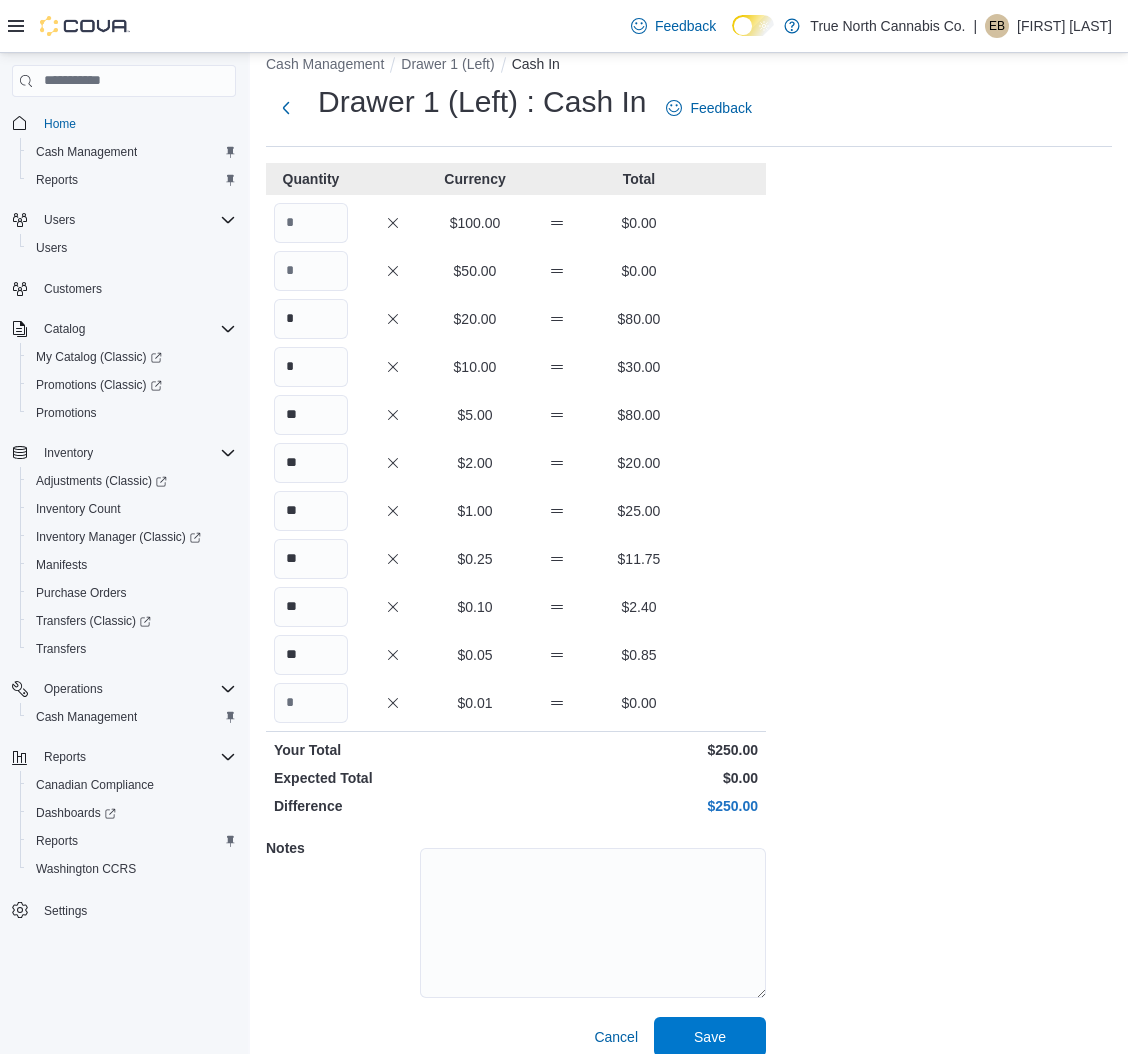 scroll, scrollTop: 40, scrollLeft: 0, axis: vertical 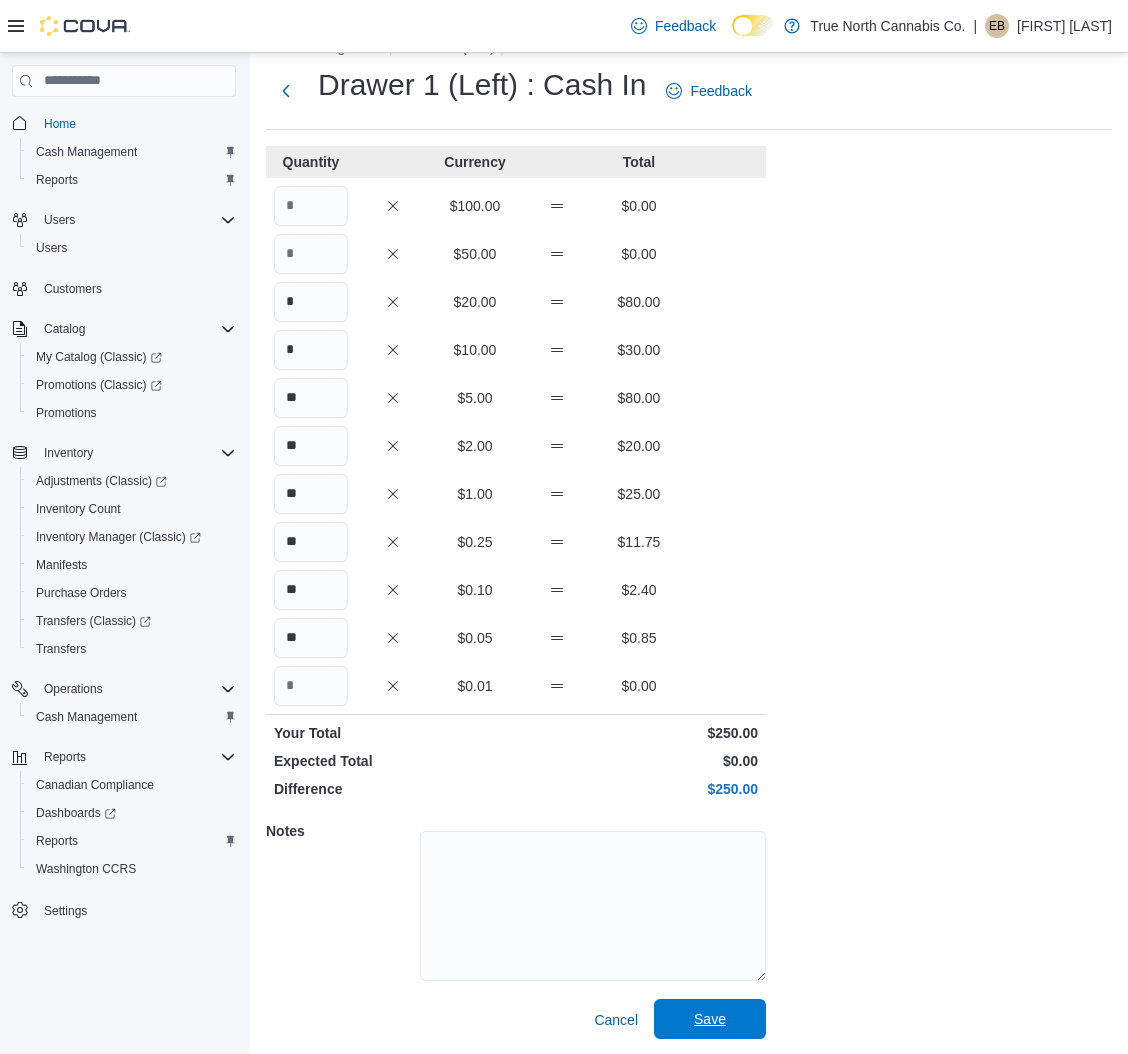 click on "Save" at bounding box center [710, 1019] 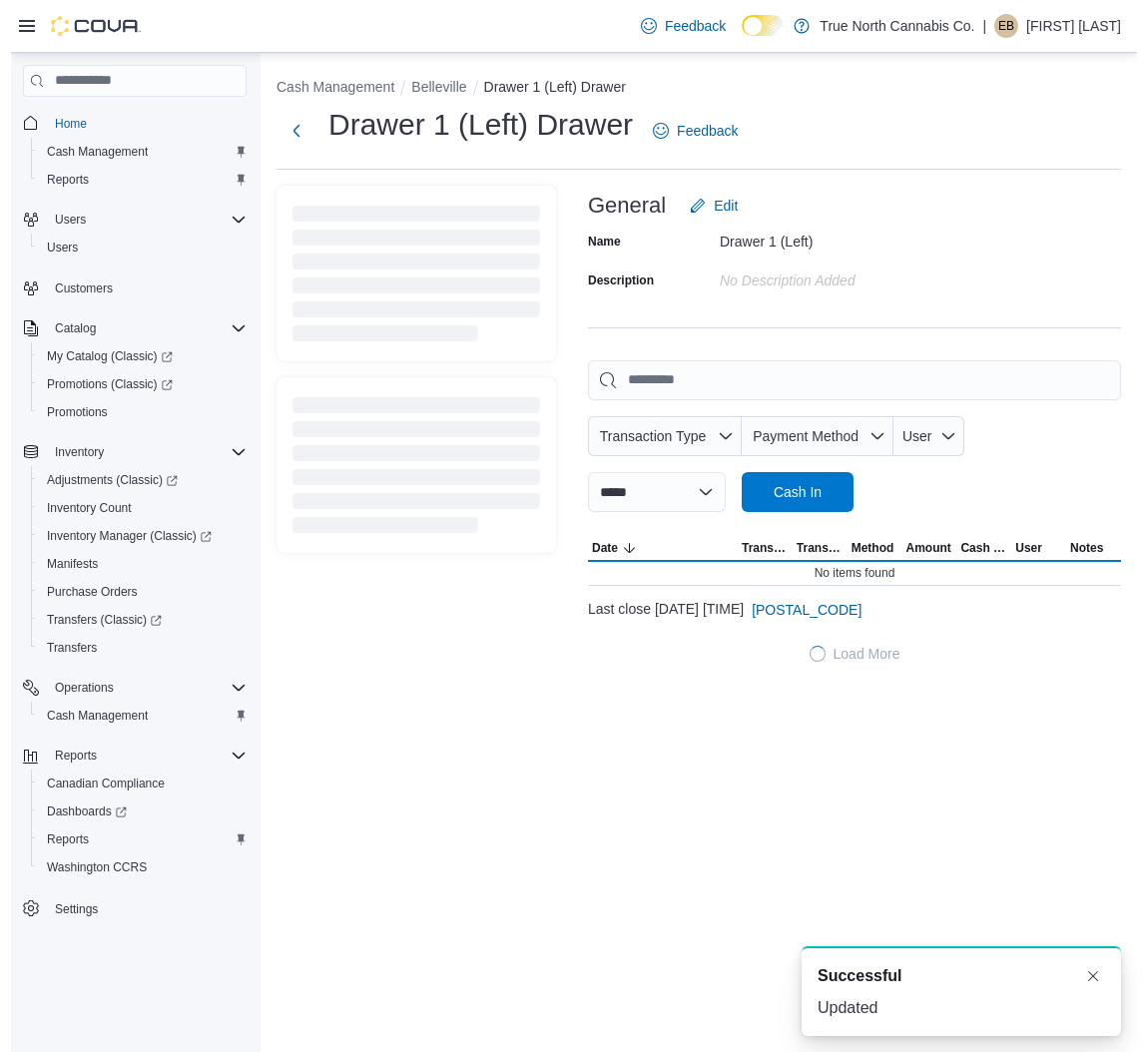 scroll, scrollTop: 0, scrollLeft: 0, axis: both 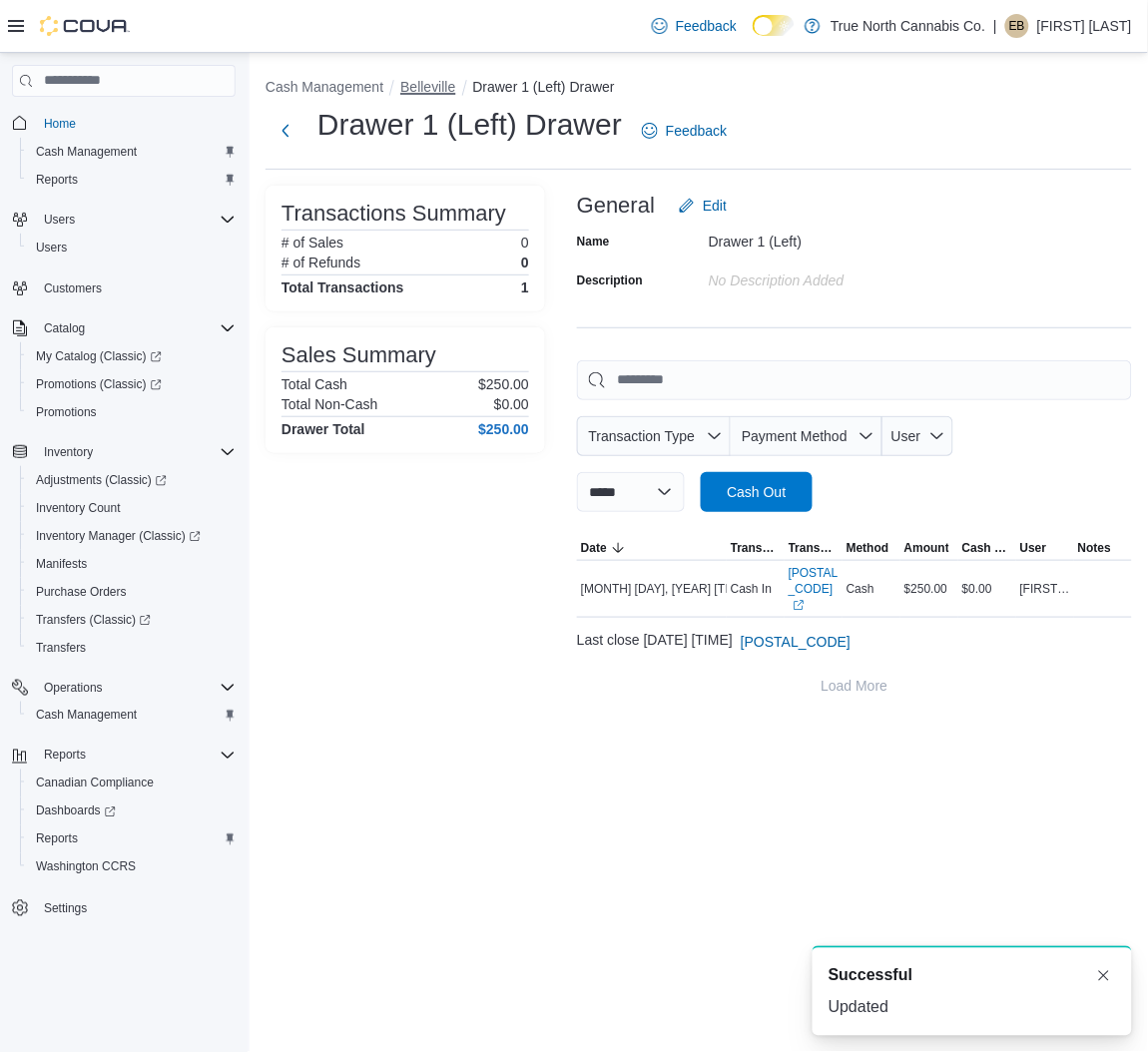 click on "Belleville" at bounding box center [427, 87] 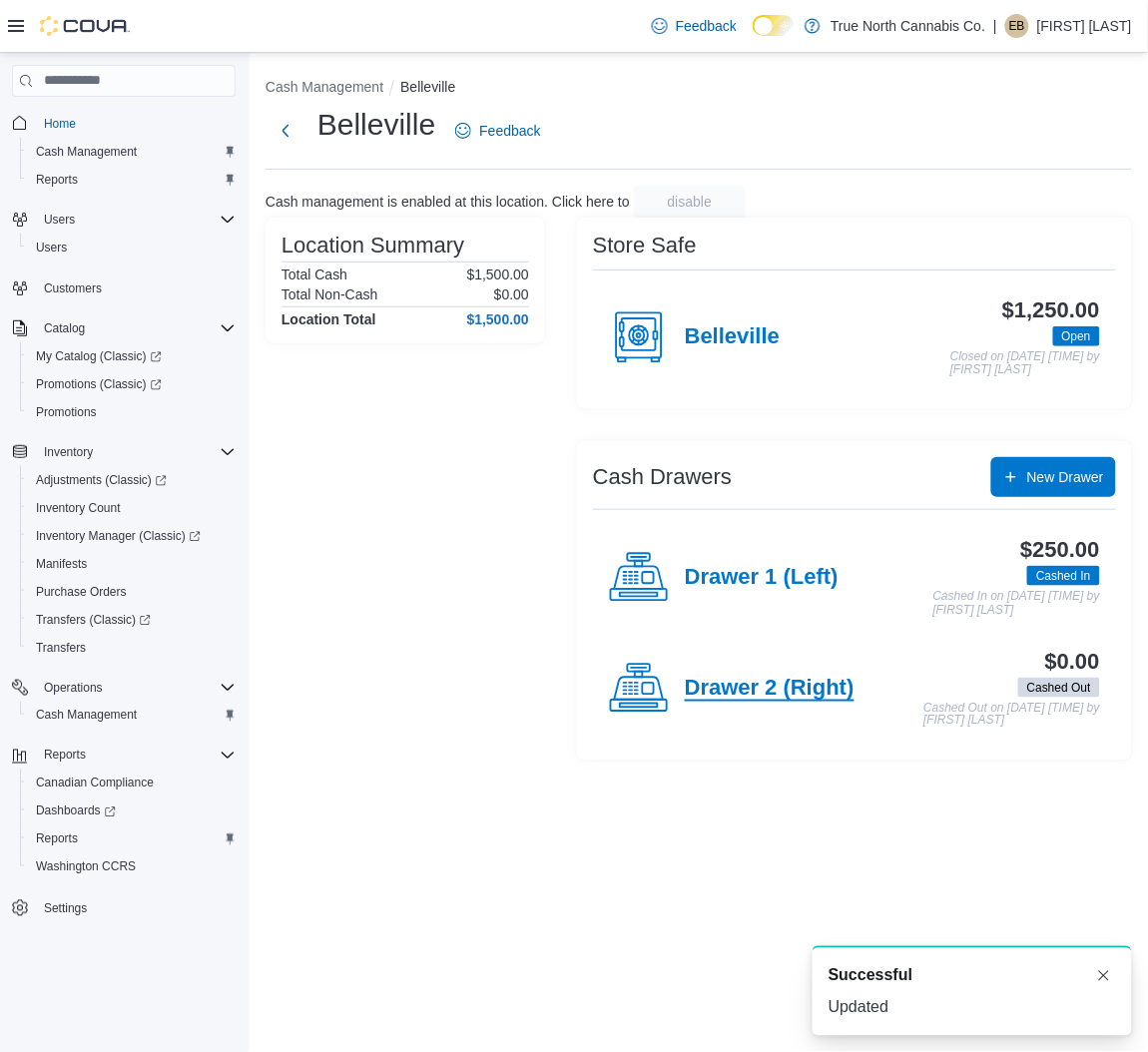 click on "Drawer 2 (Right)" at bounding box center (770, 689) 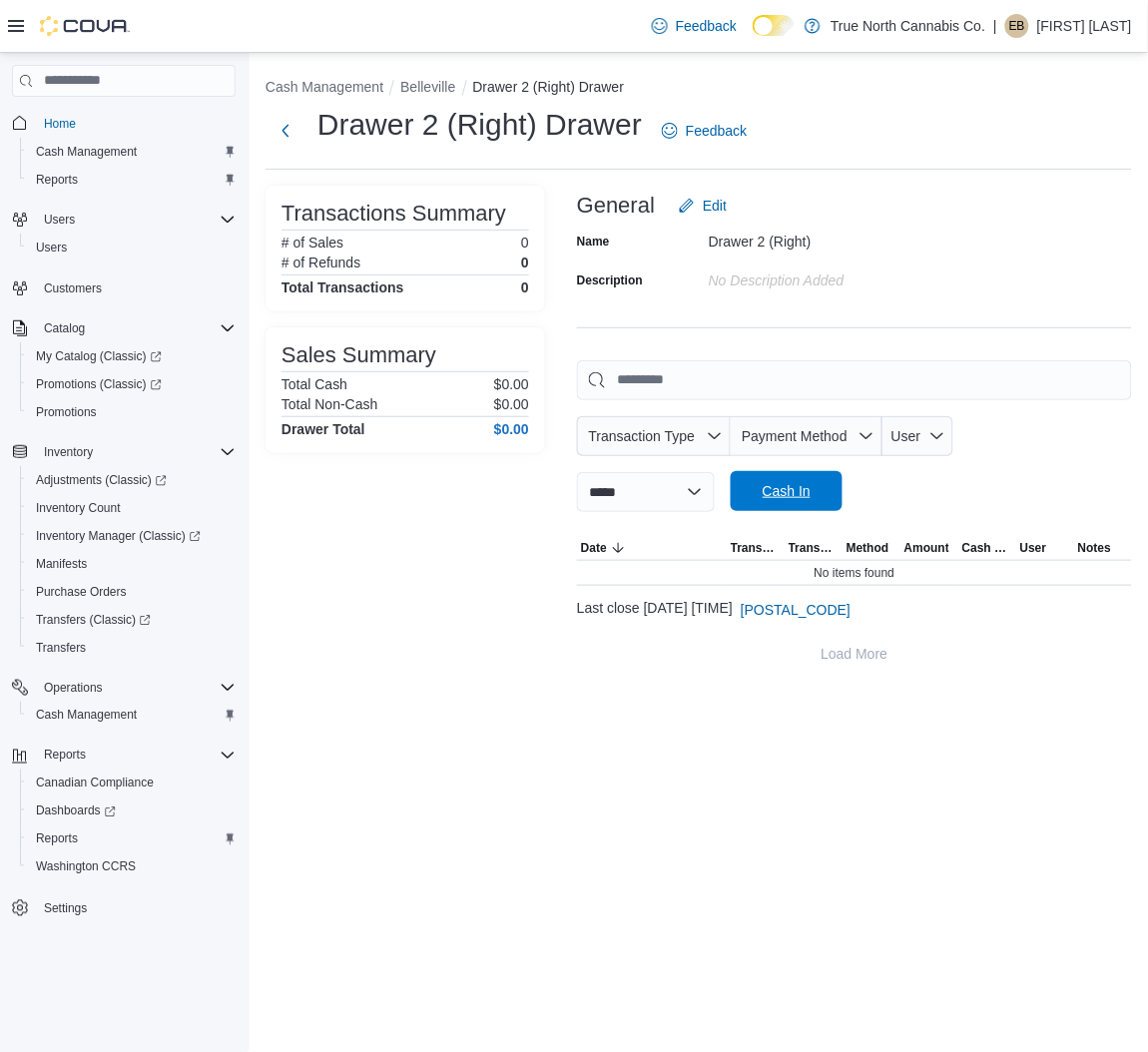 click on "Cash In" at bounding box center [787, 491] 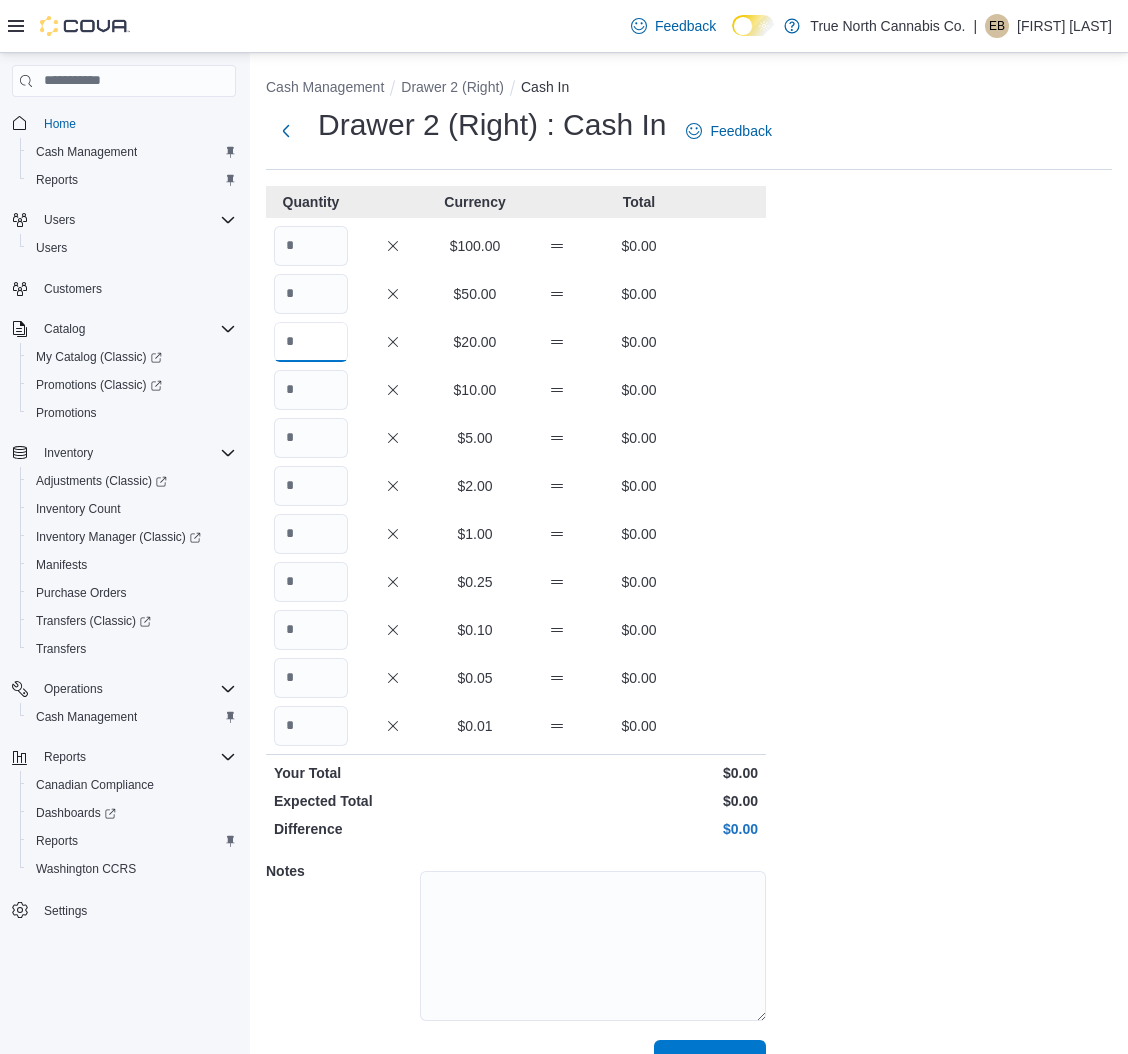 click at bounding box center [311, 342] 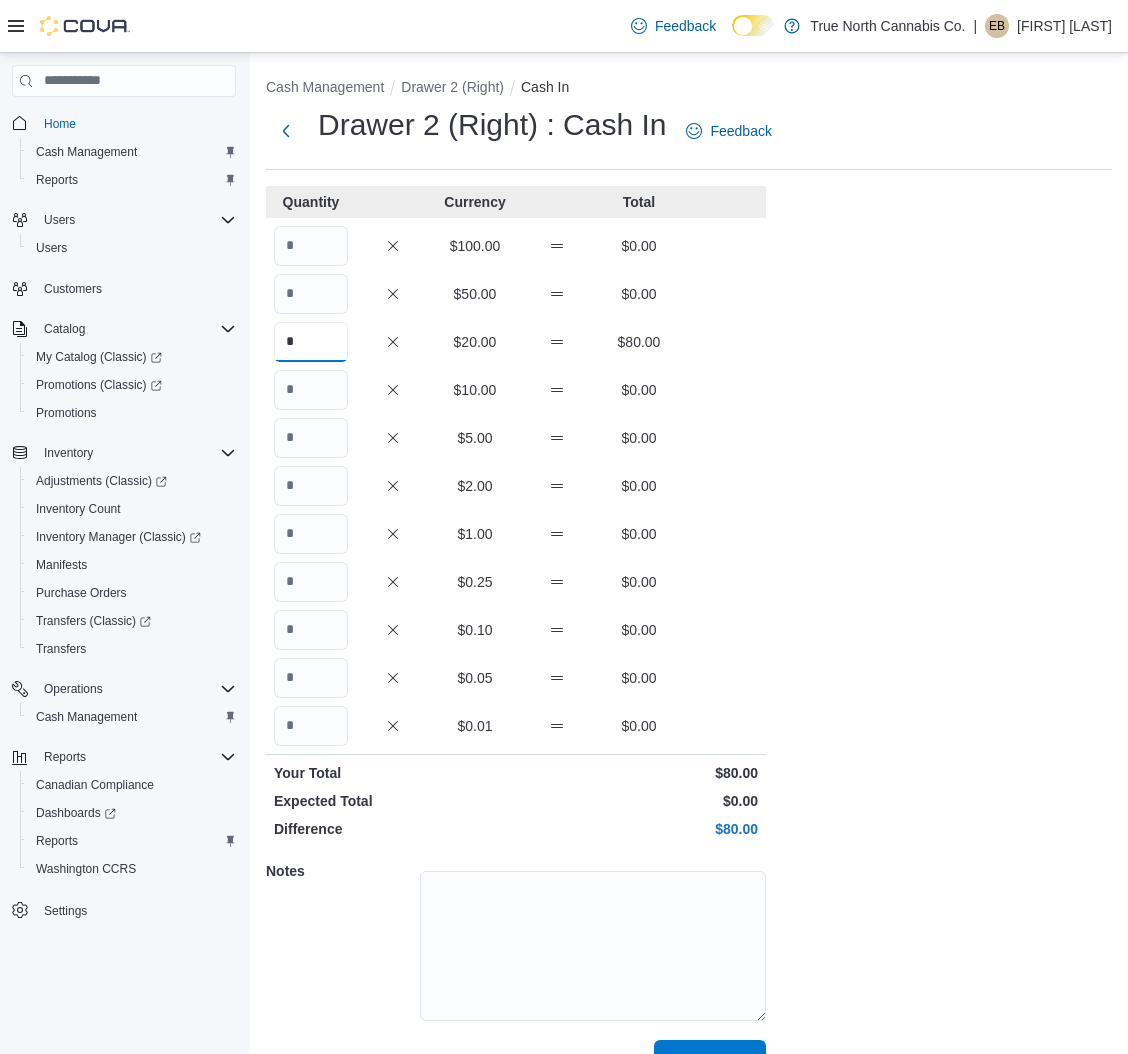 type on "*" 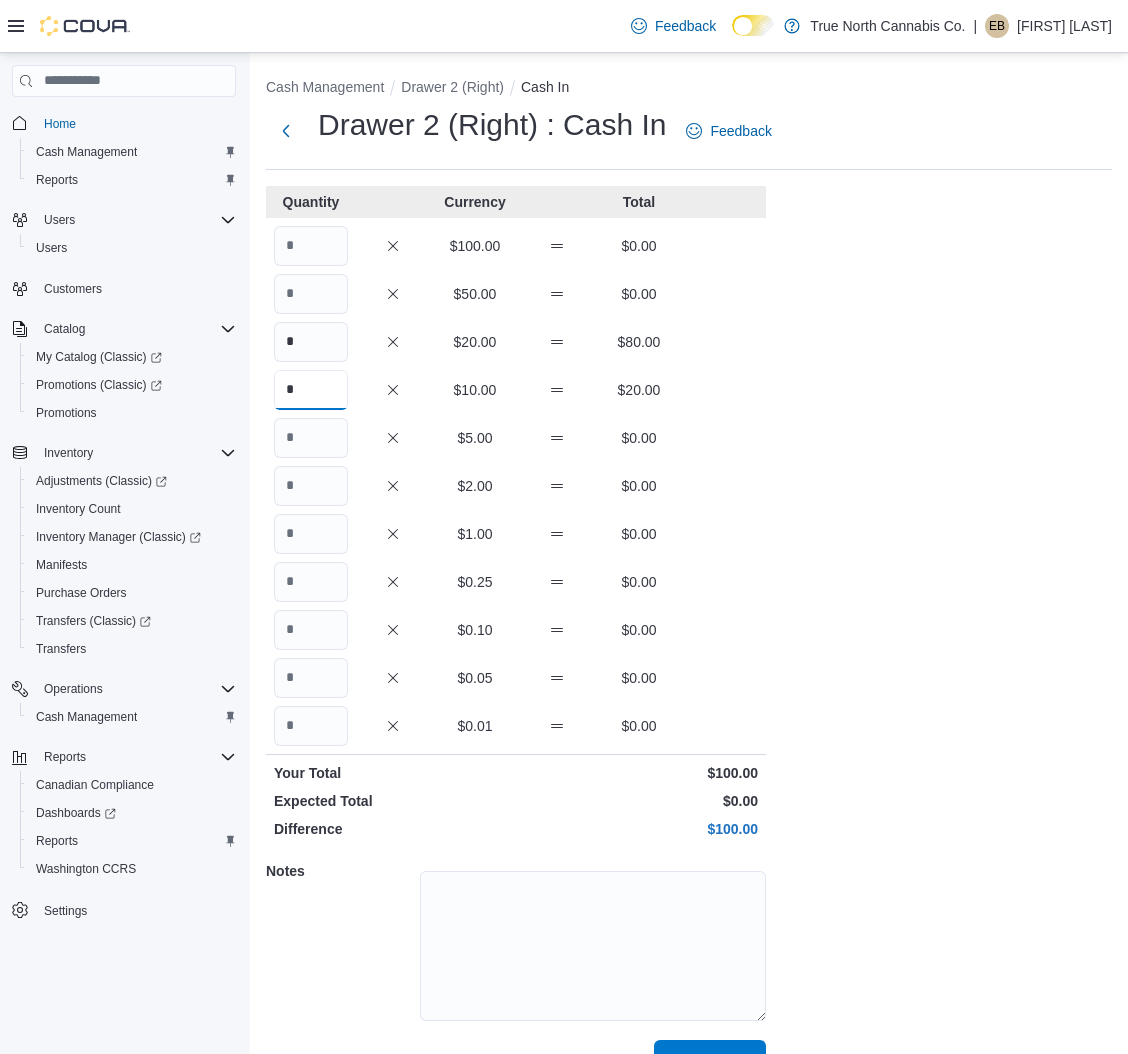 type on "*" 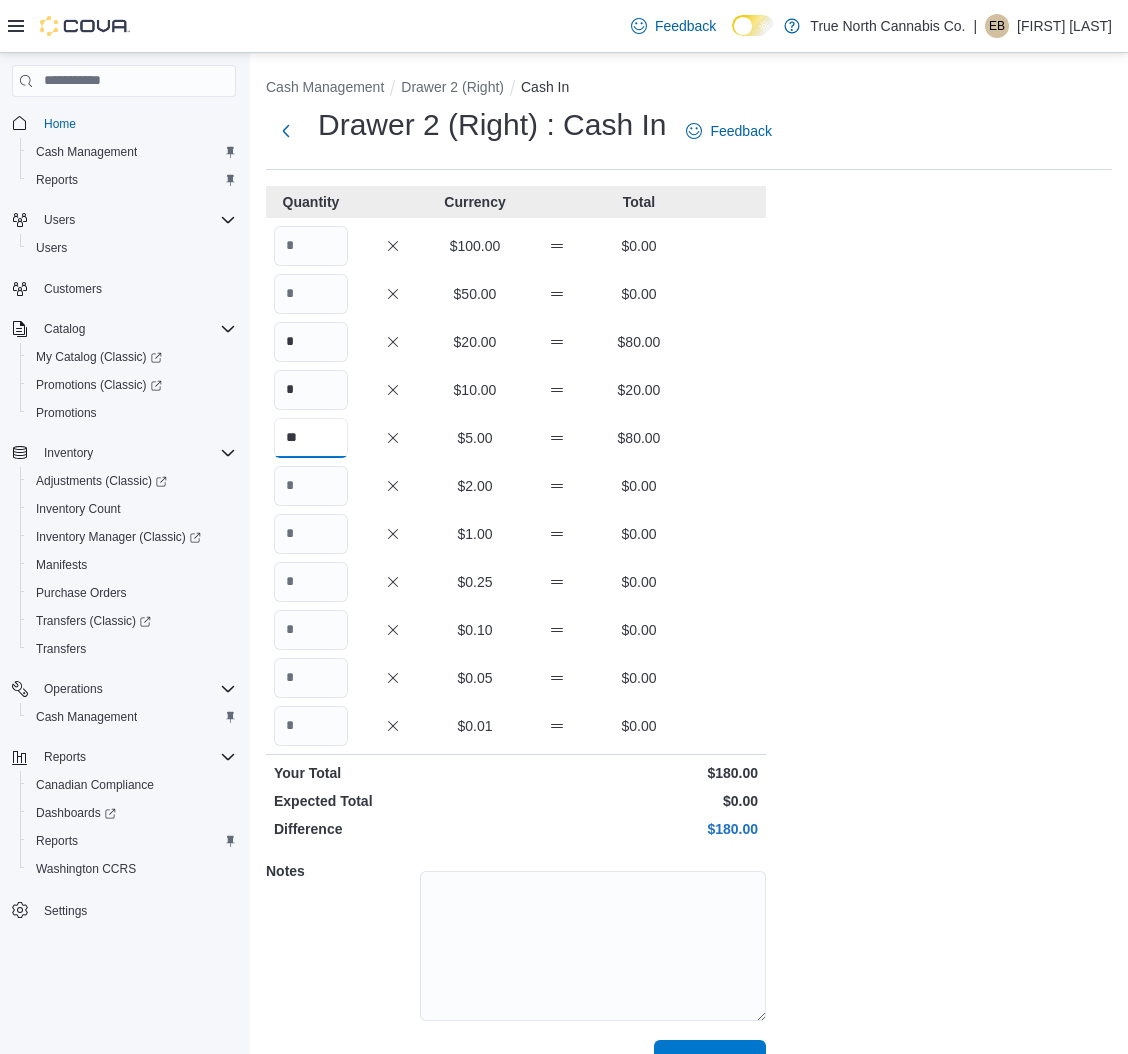 type on "**" 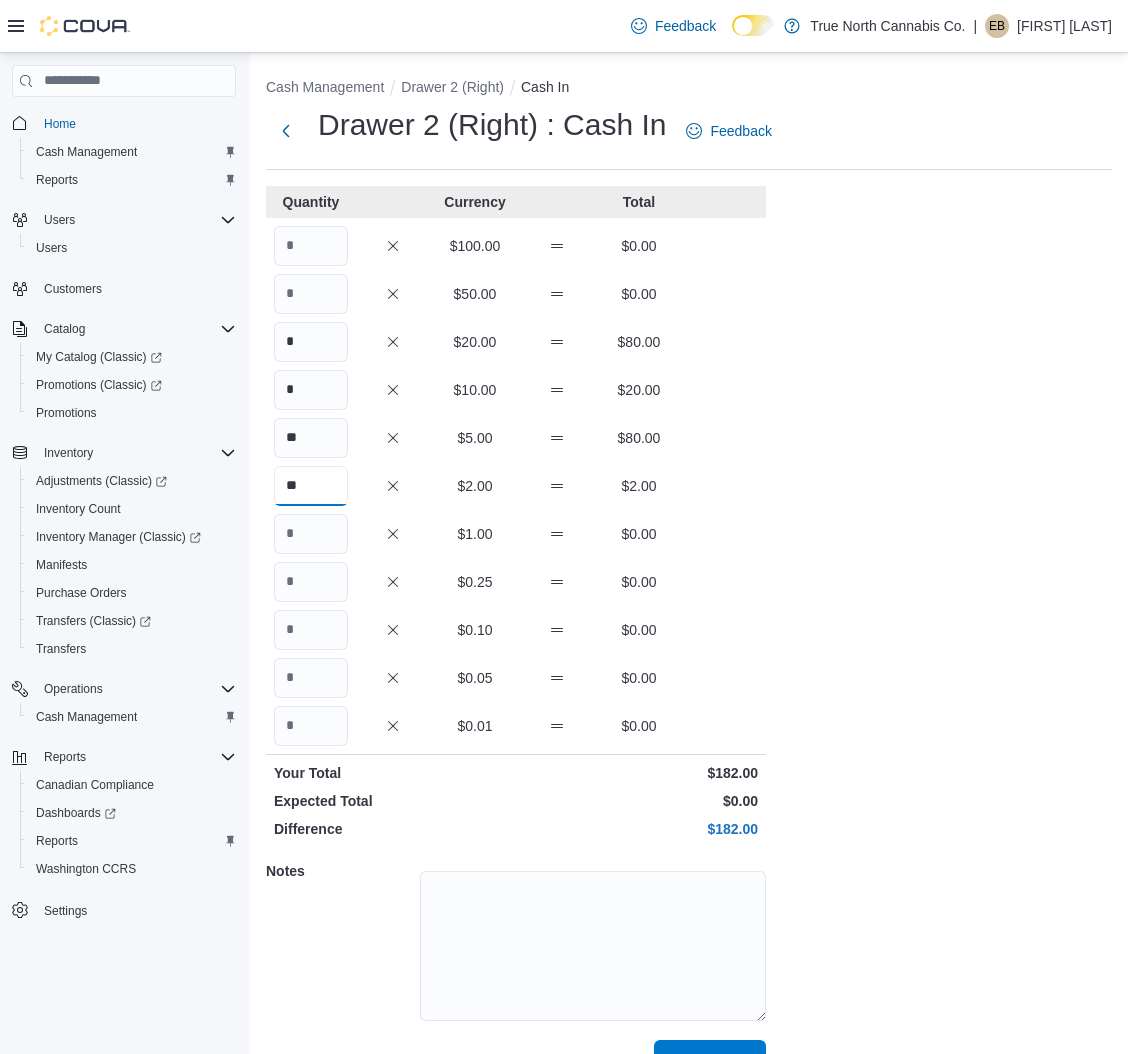 type on "**" 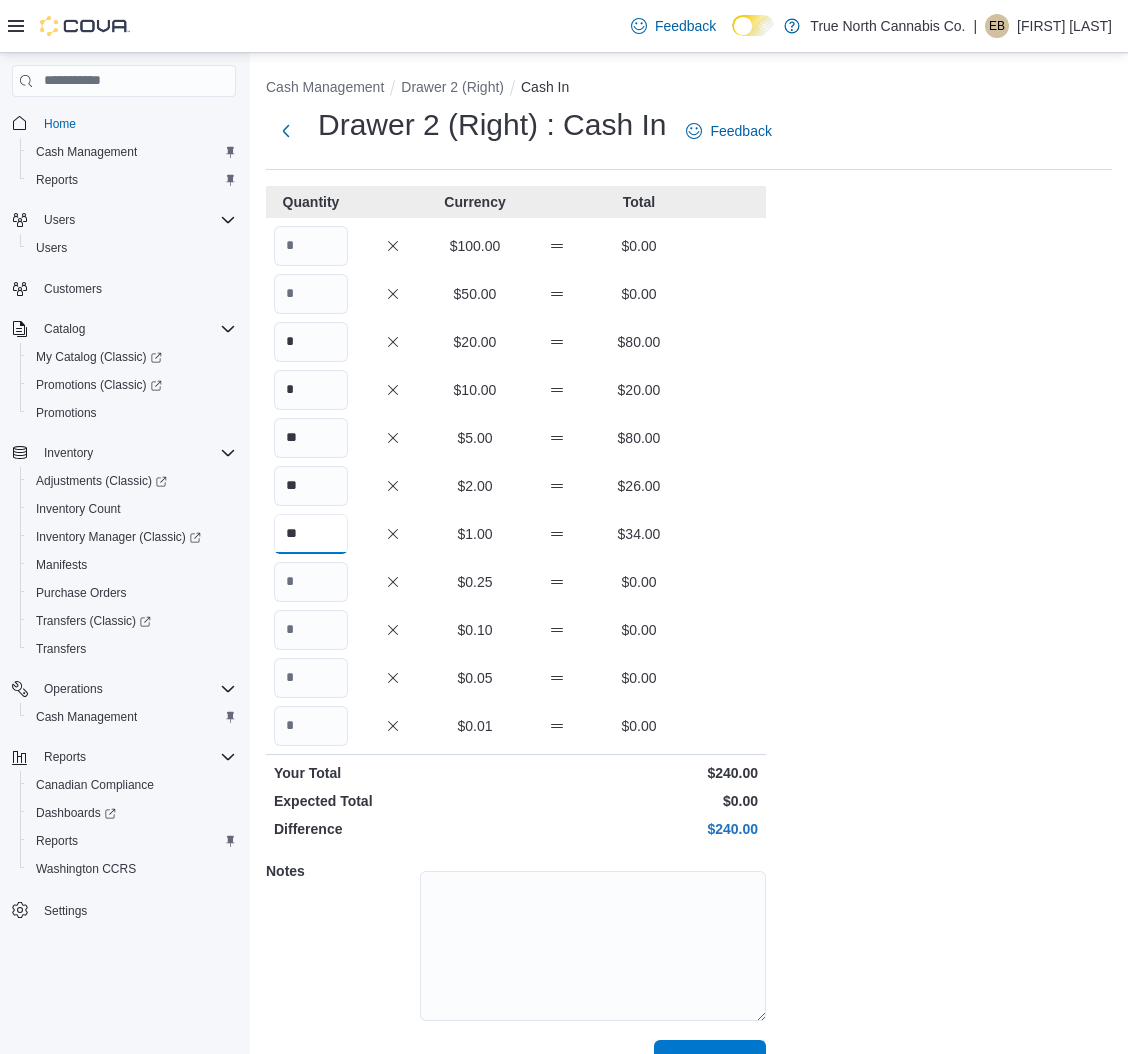 type on "**" 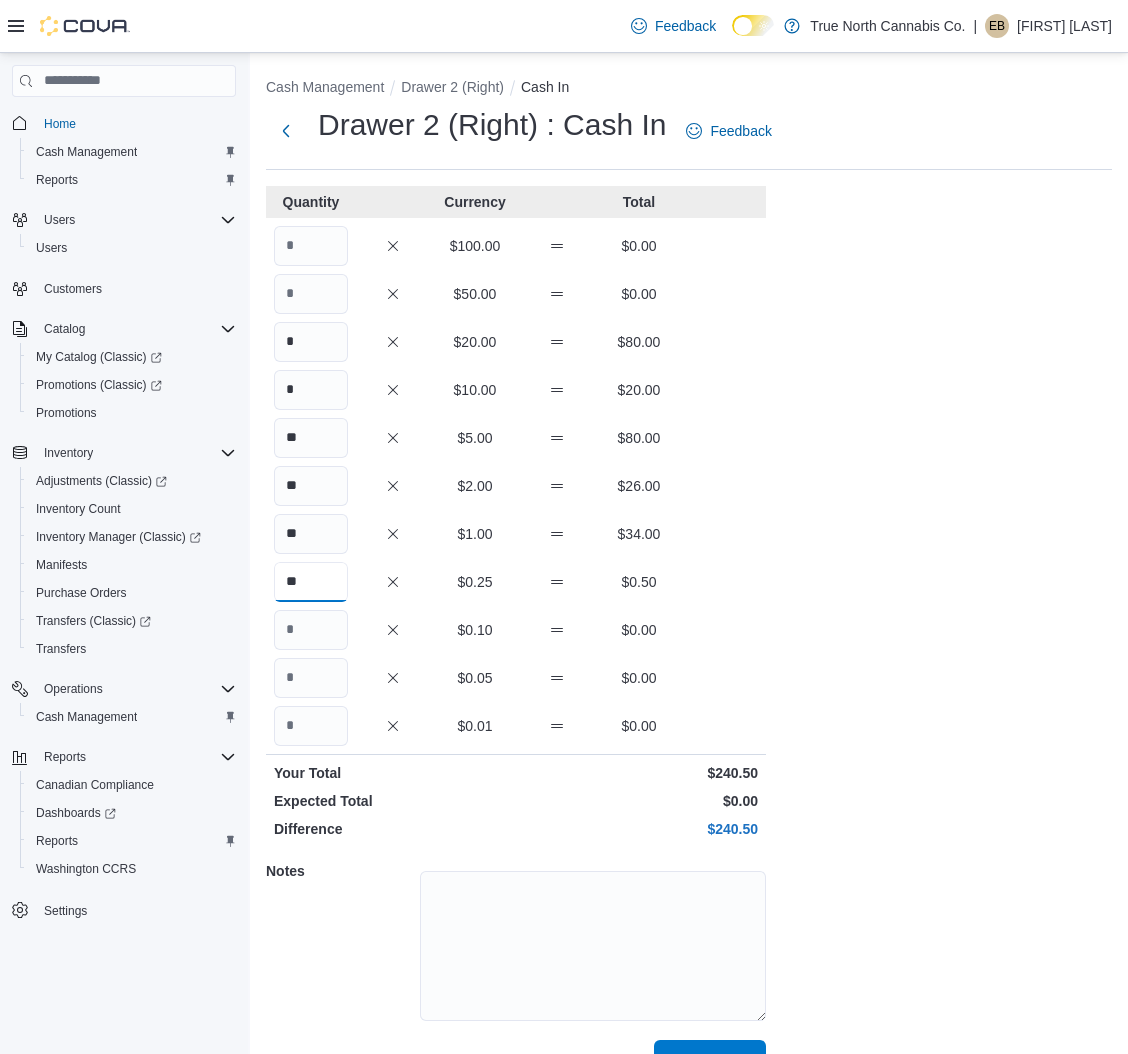 type on "**" 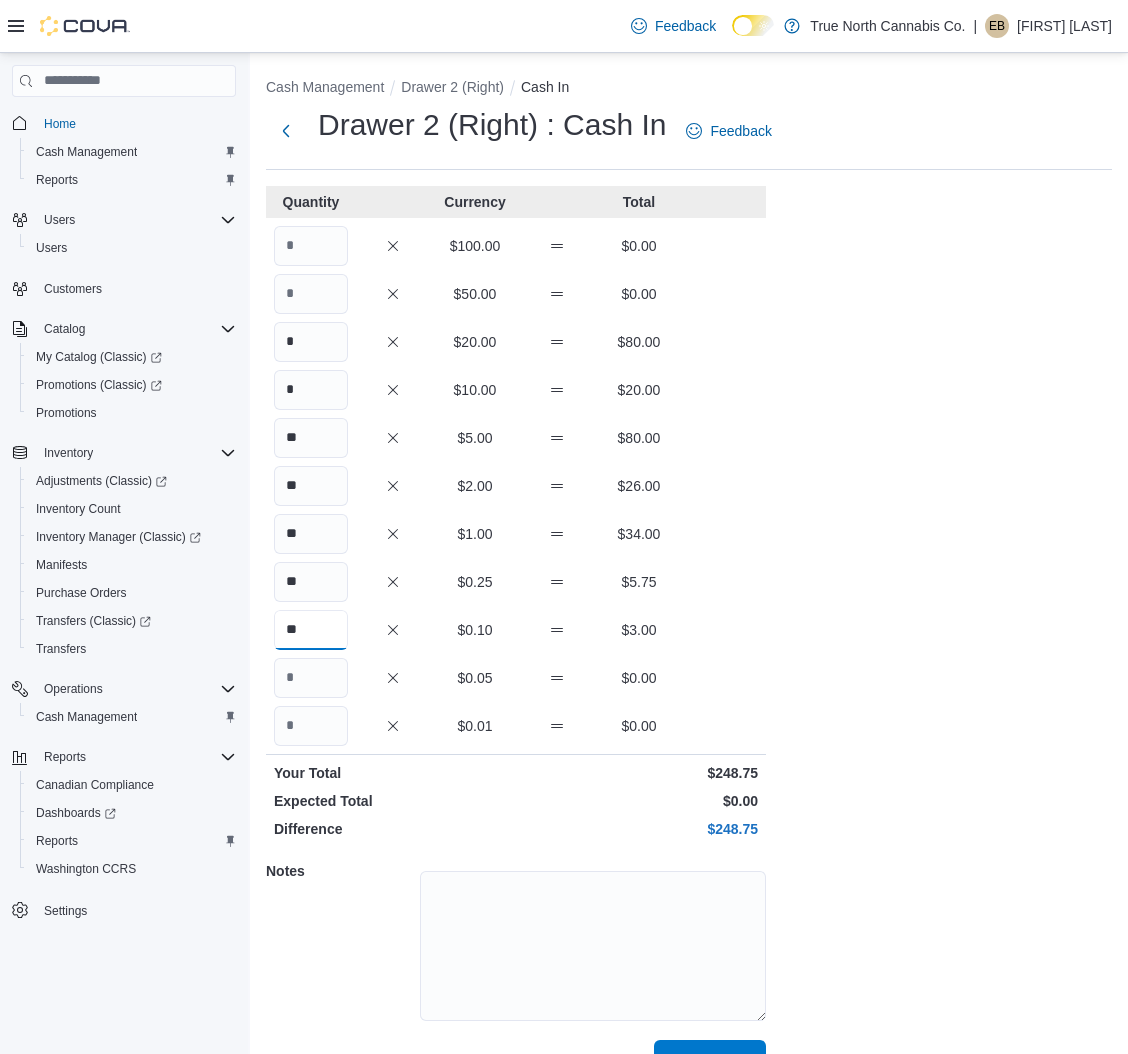 type on "**" 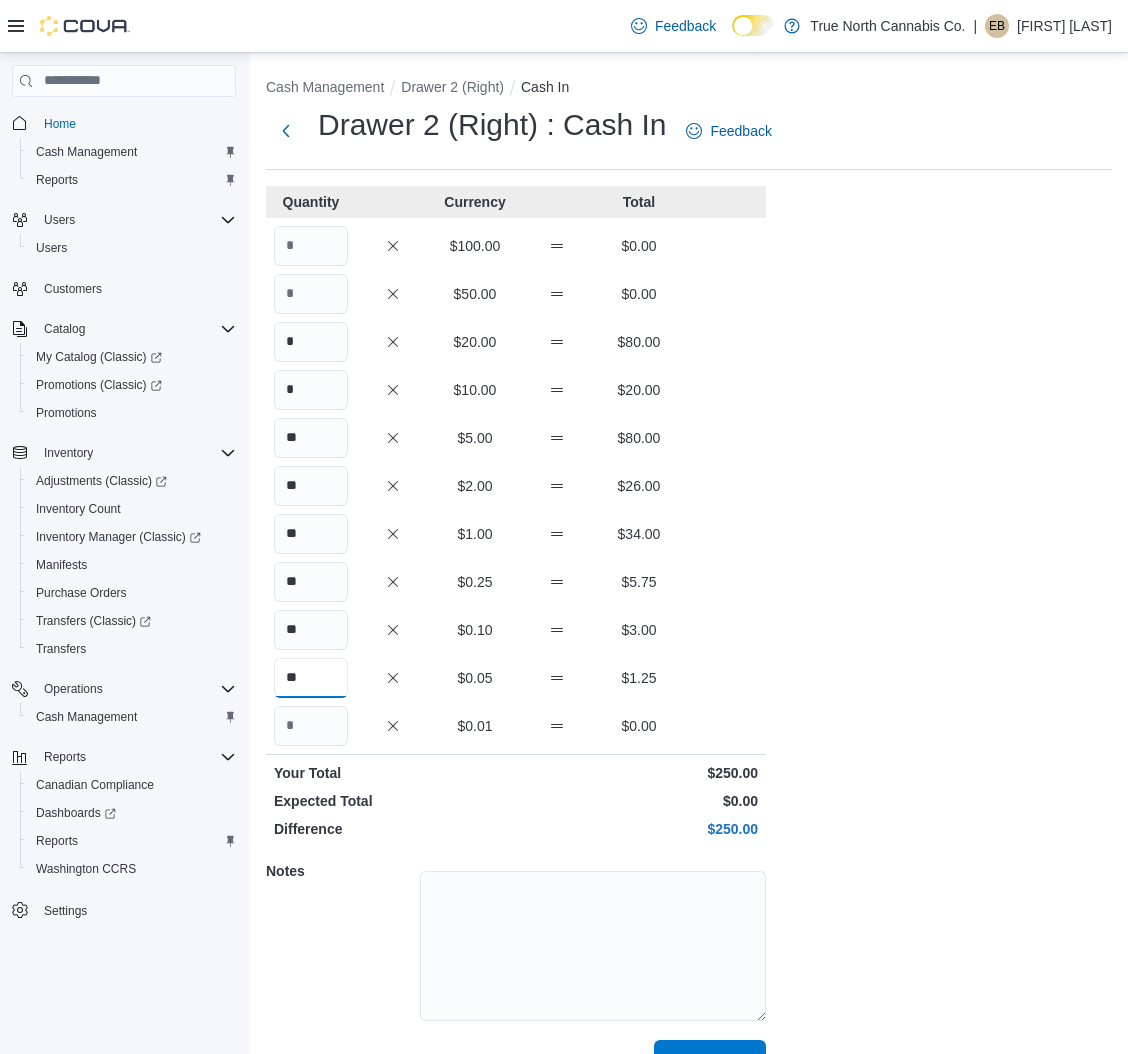 type on "**" 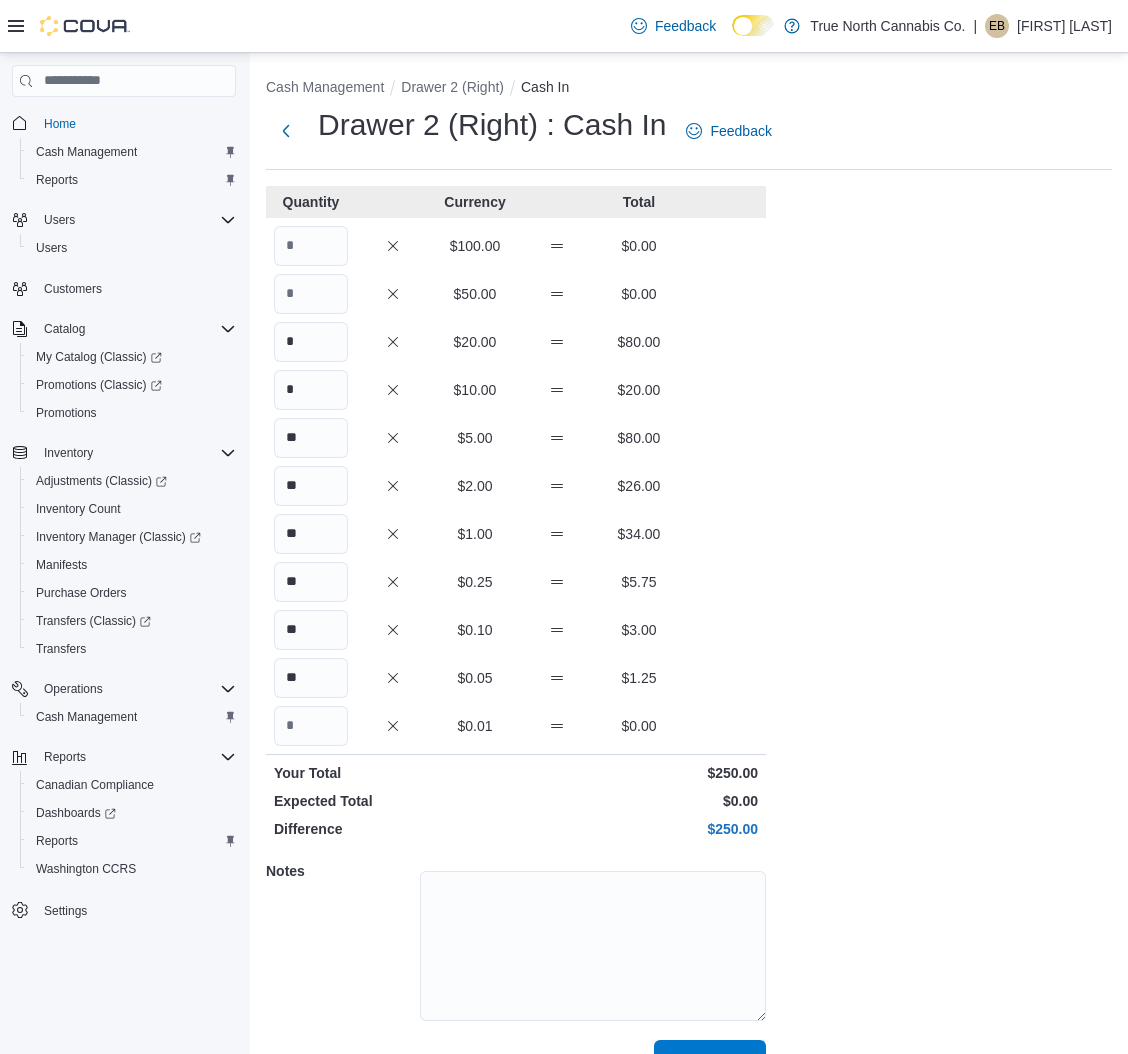 click on "** $5.00 $80.00" at bounding box center (516, 438) 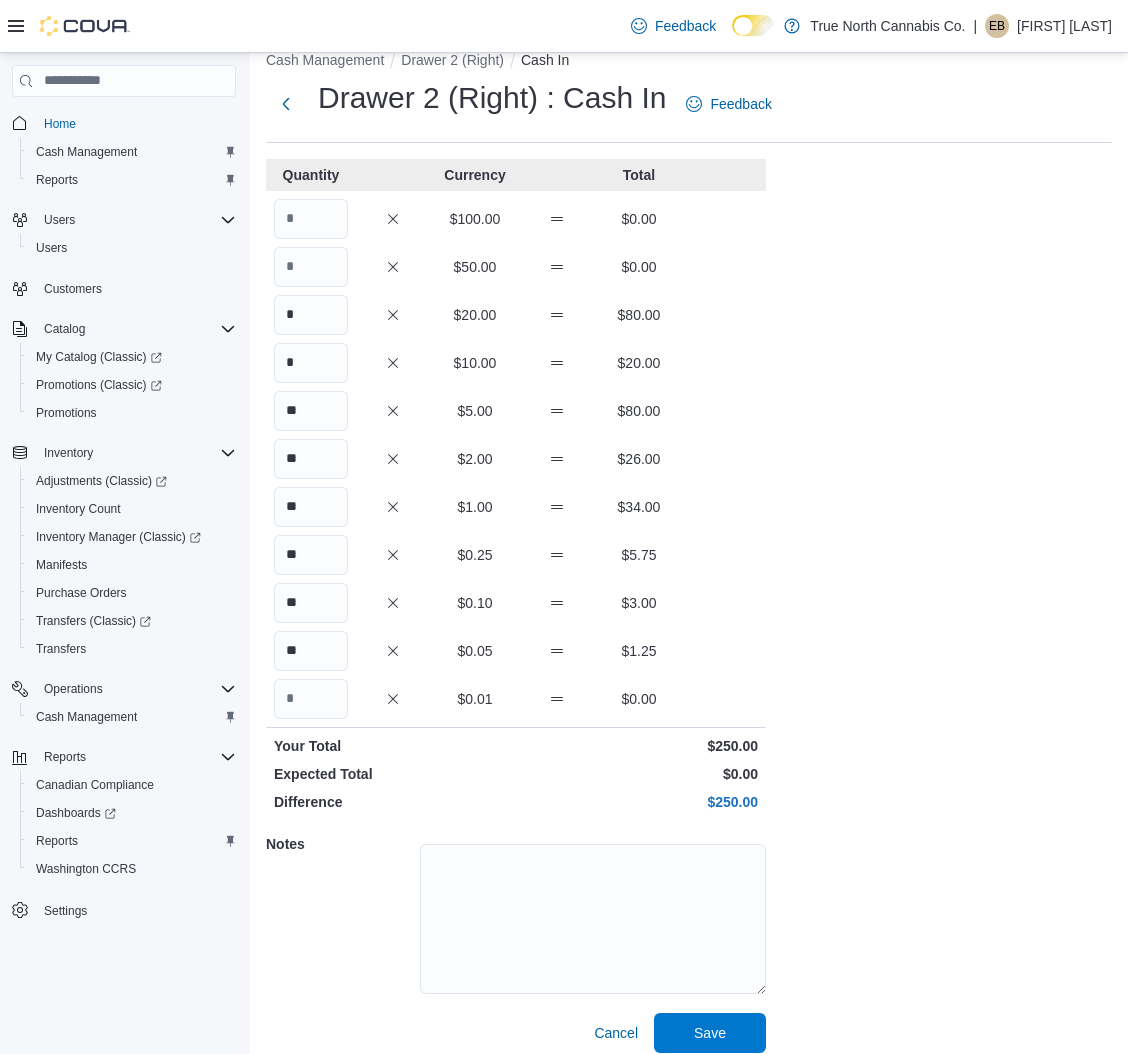 scroll, scrollTop: 40, scrollLeft: 0, axis: vertical 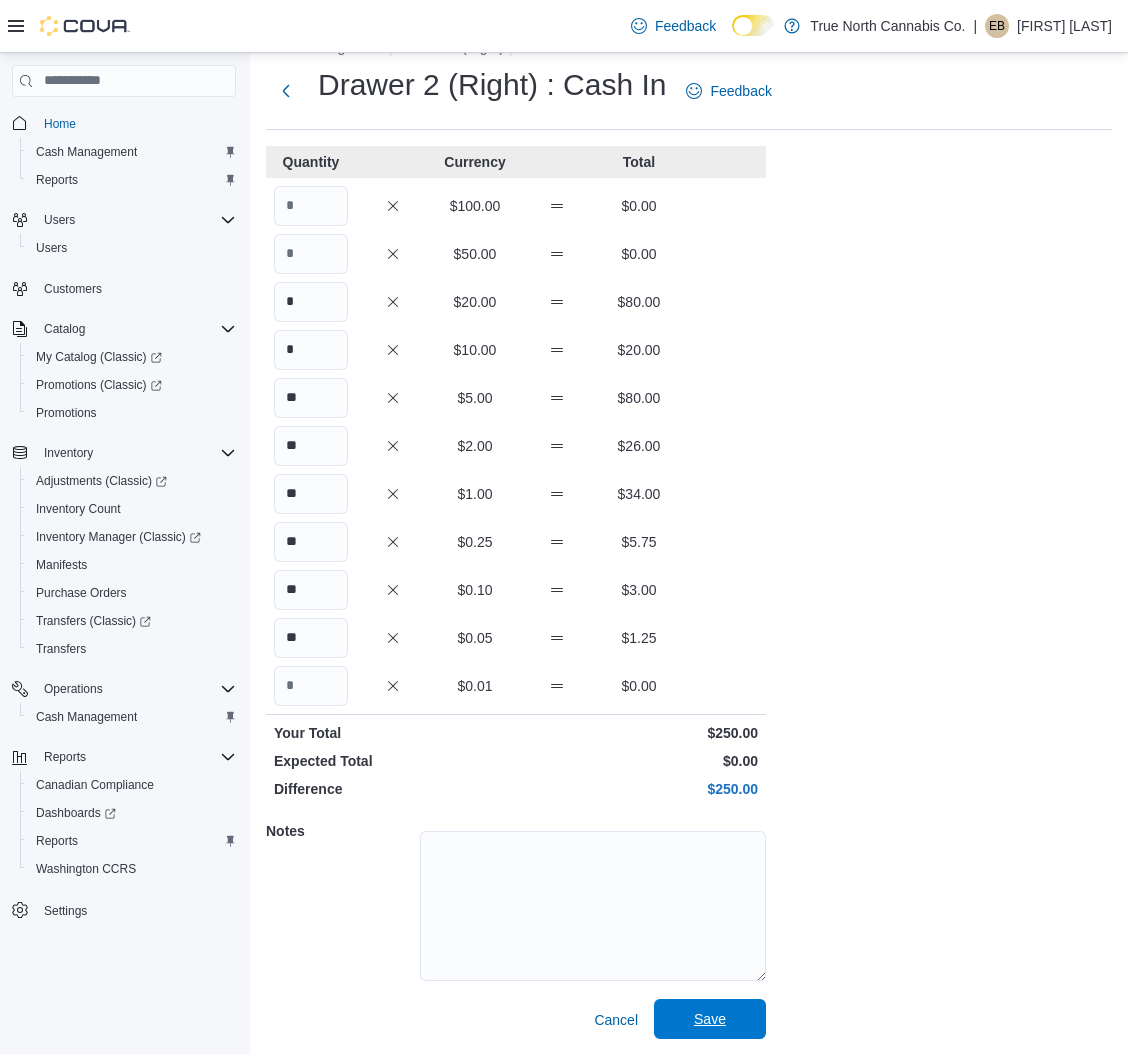 click on "Save" at bounding box center [710, 1019] 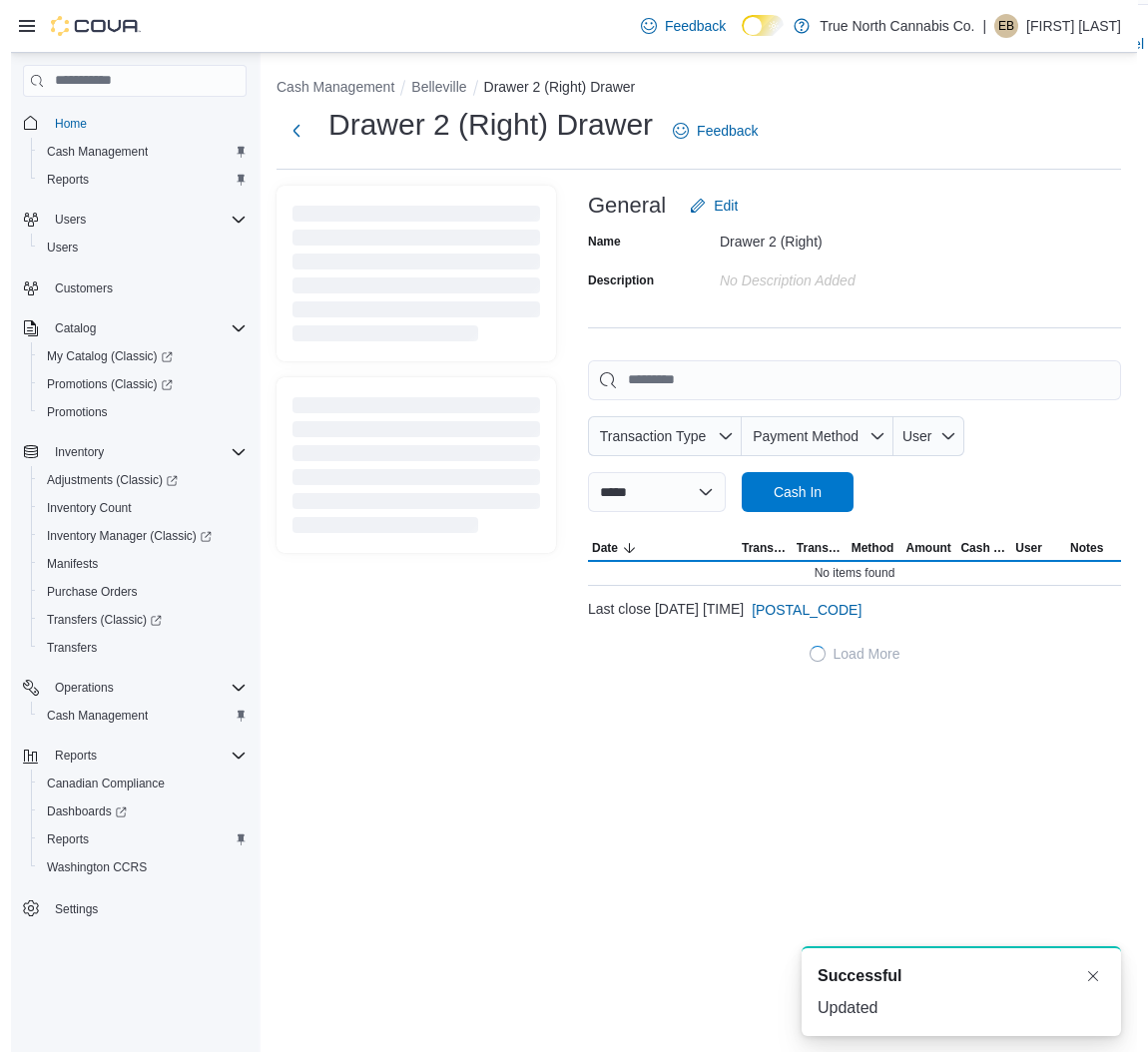 scroll, scrollTop: 0, scrollLeft: 0, axis: both 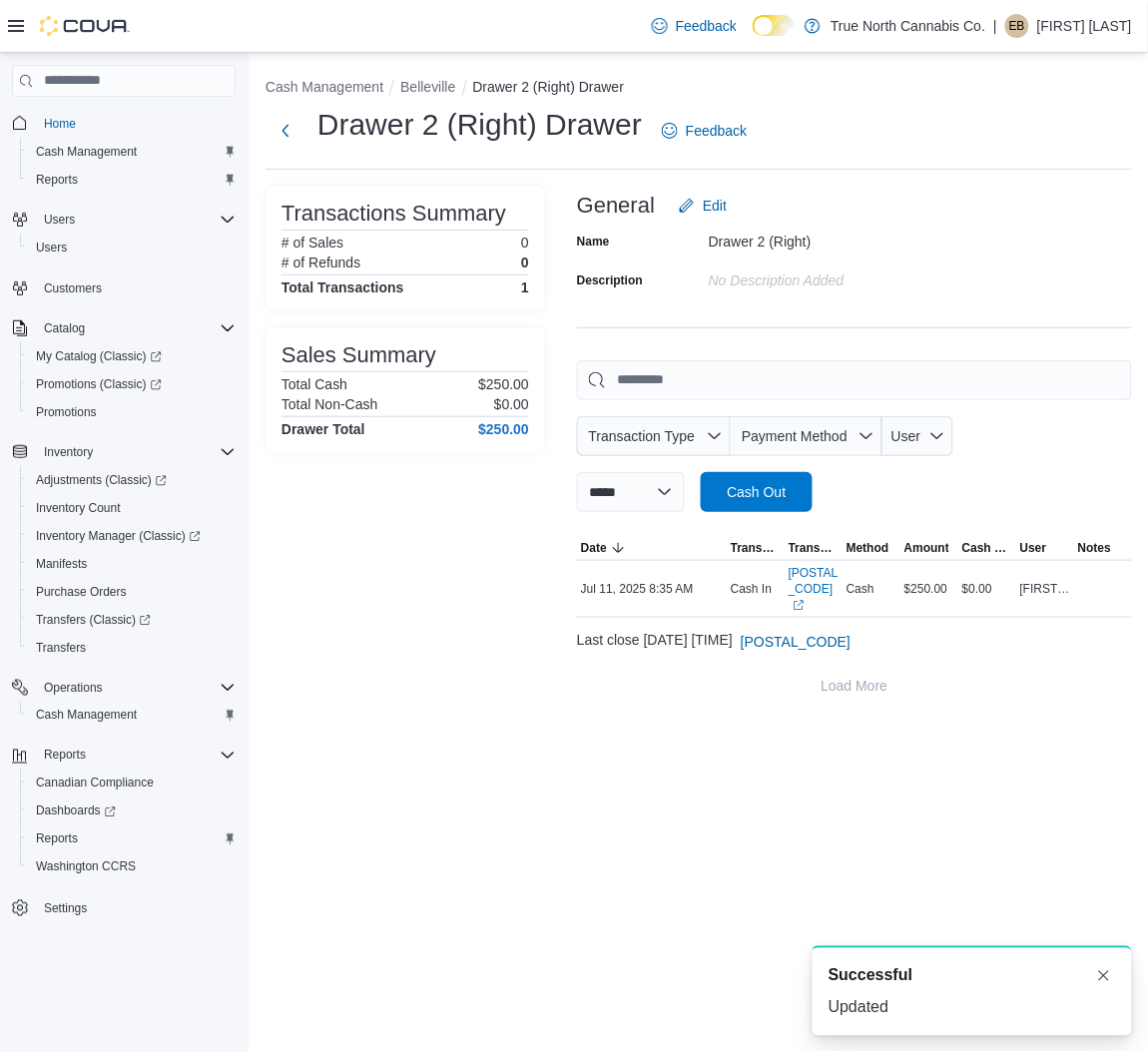 click on "Belleville" at bounding box center [436, 87] 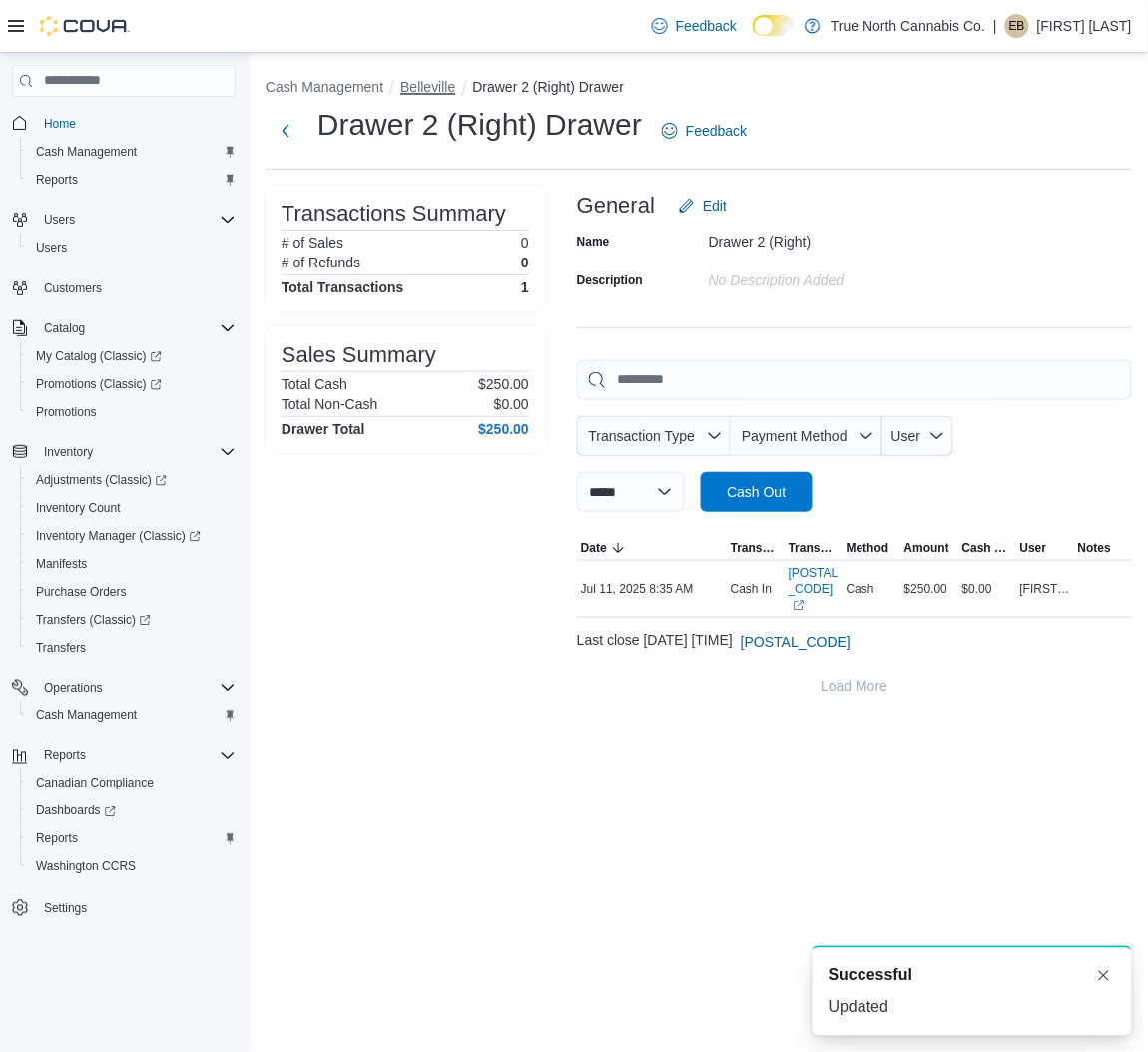 click on "Belleville" at bounding box center [427, 87] 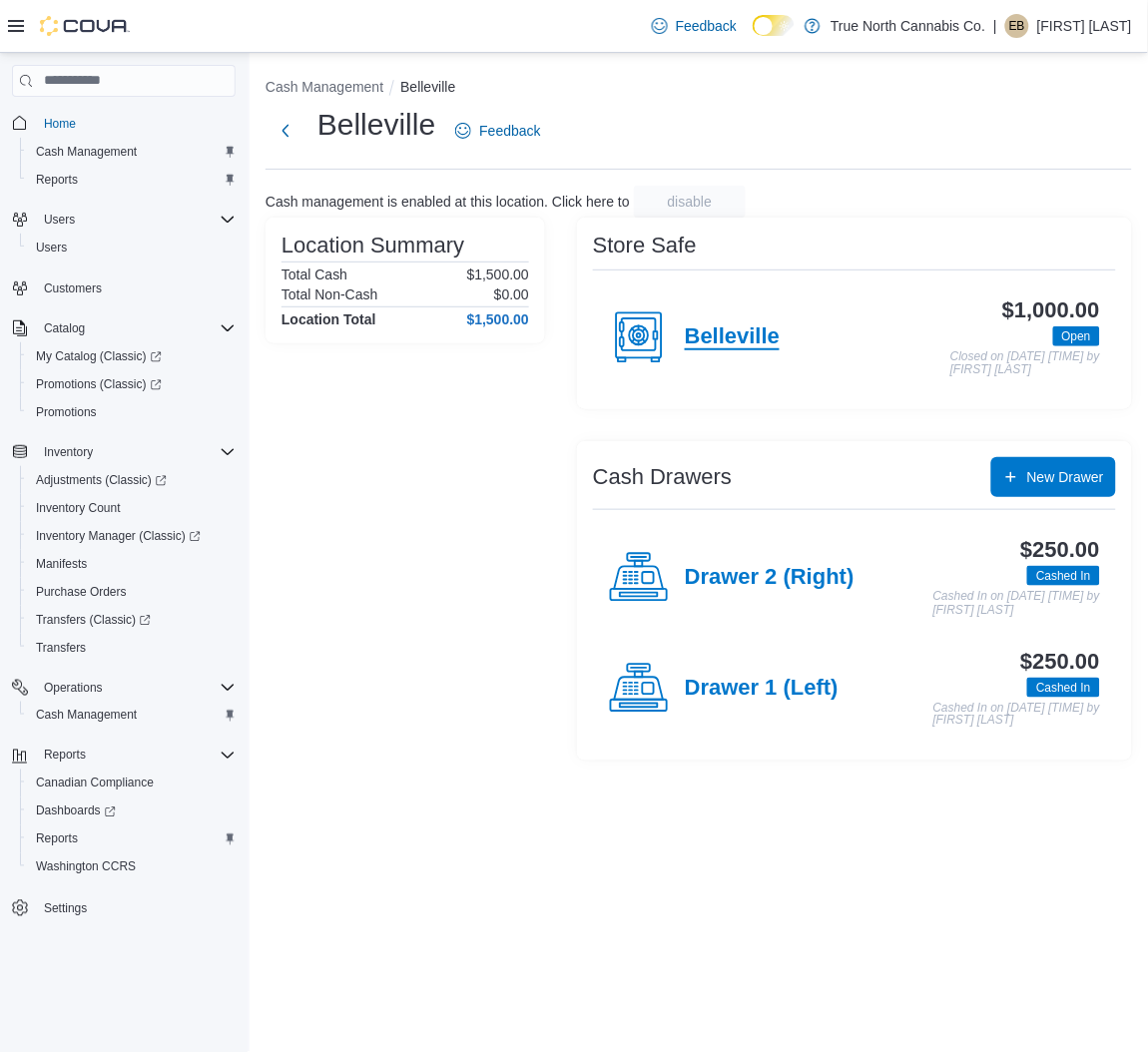 click on "Belleville" at bounding box center (732, 337) 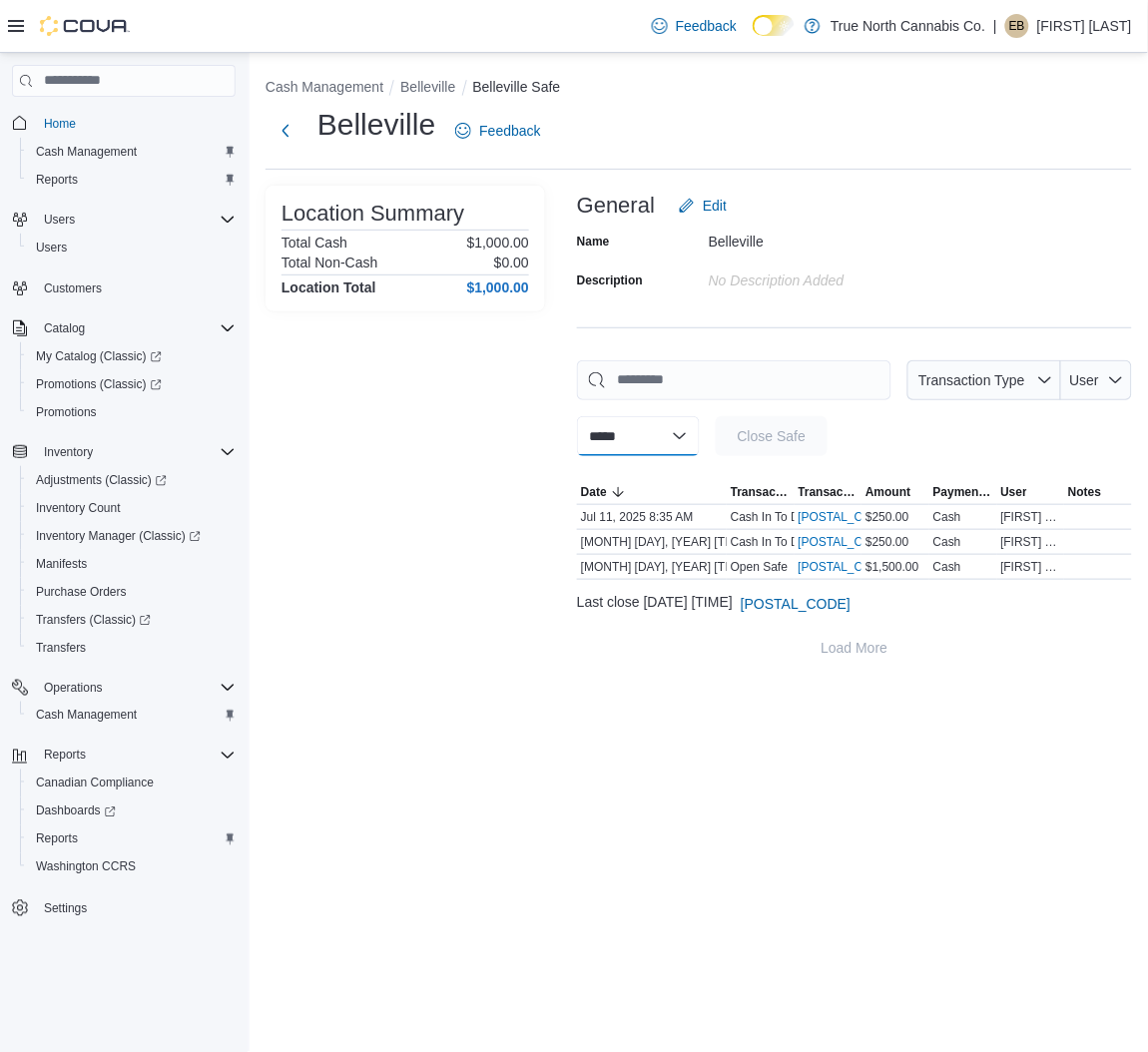 click on "**********" at bounding box center [638, 436] 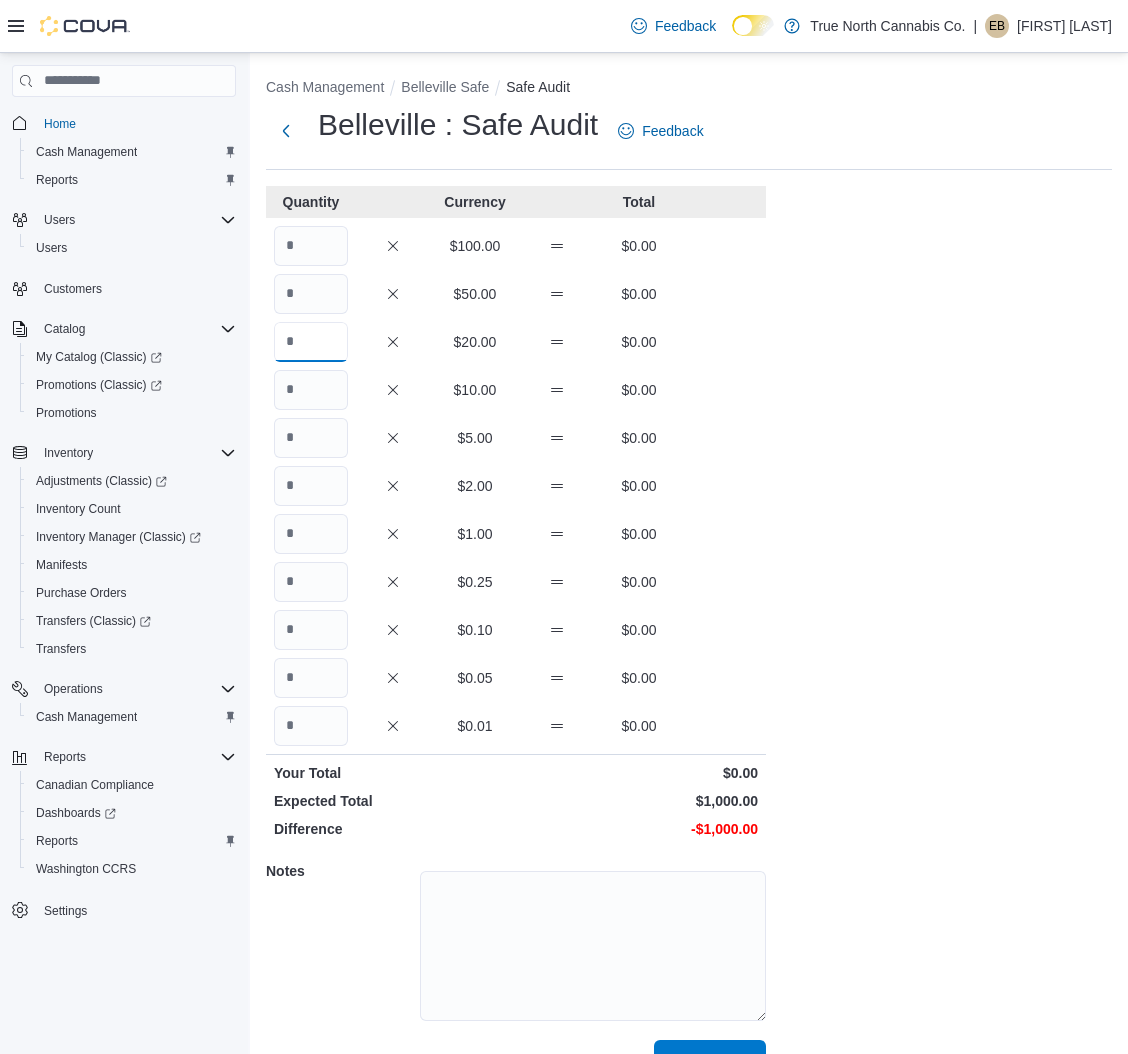click at bounding box center (311, 342) 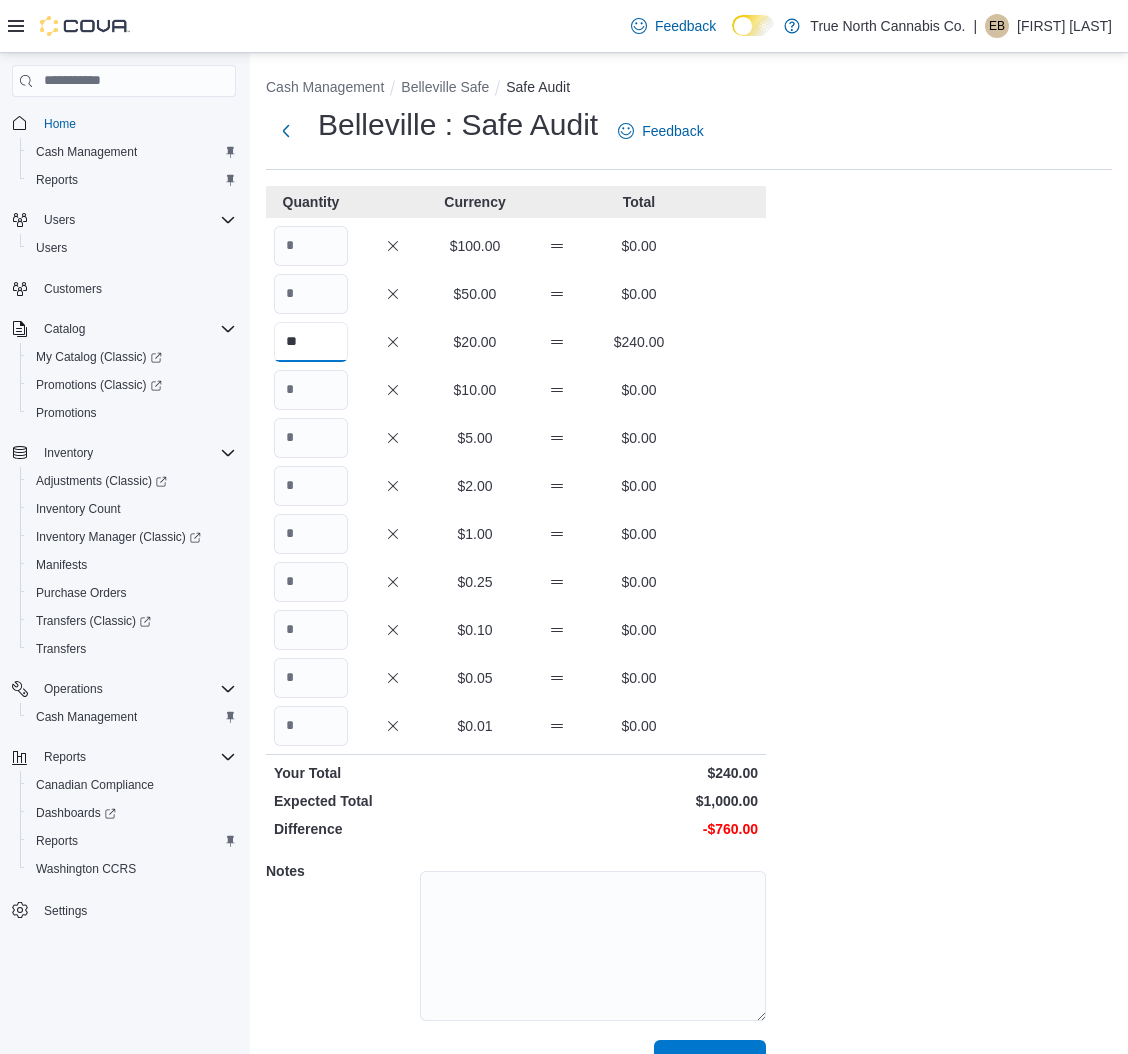 type on "**" 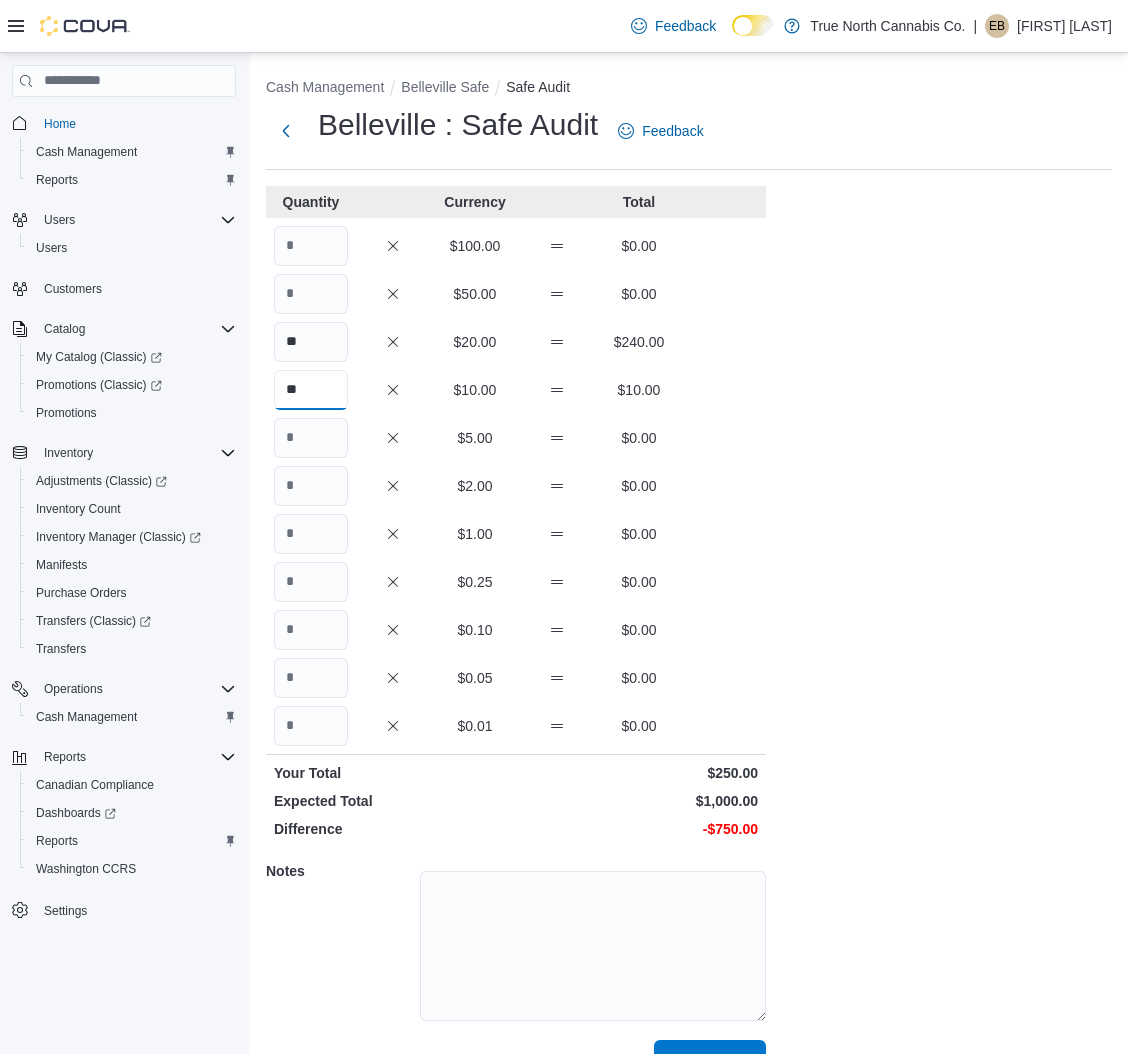 type on "**" 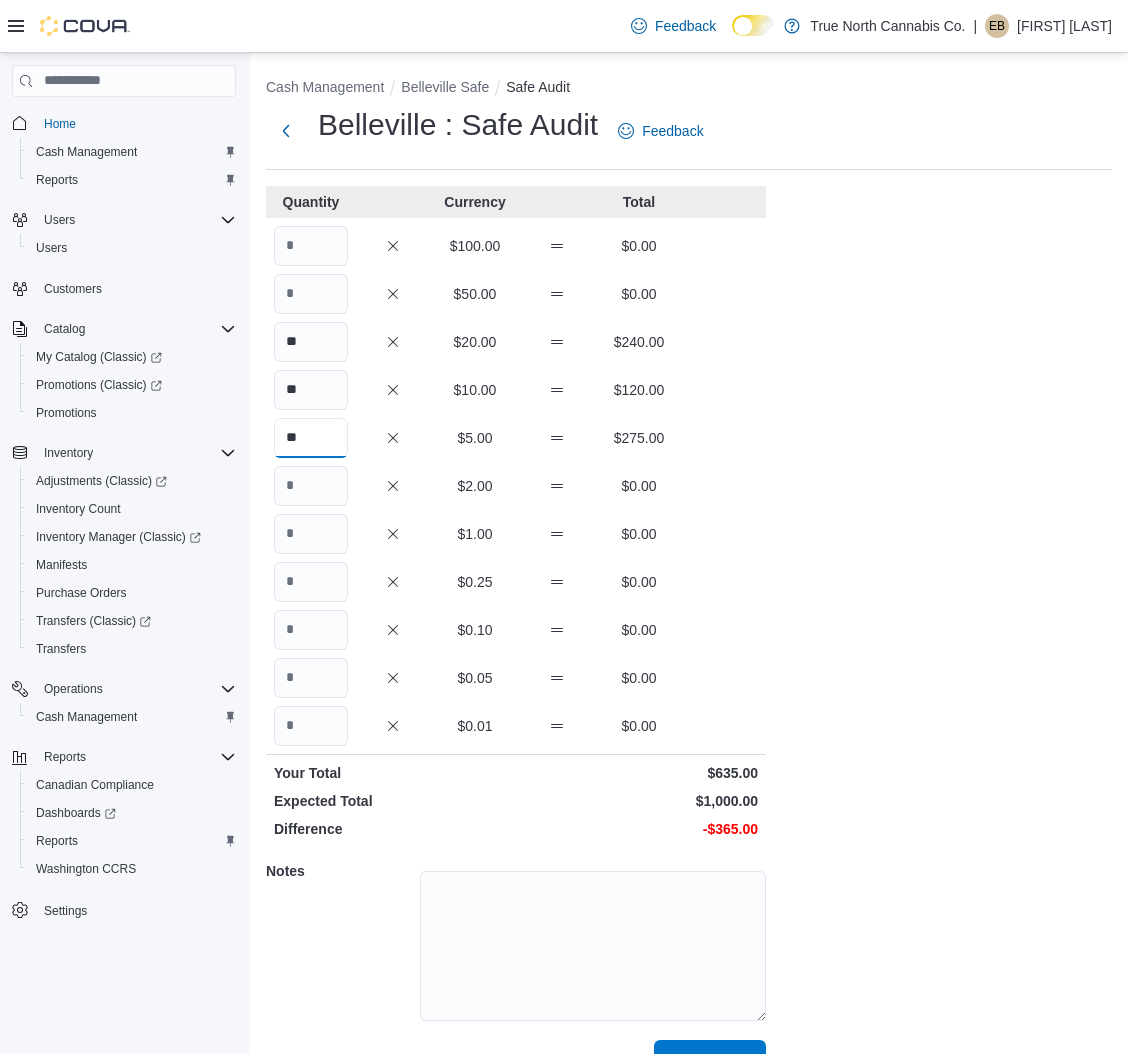 type on "**" 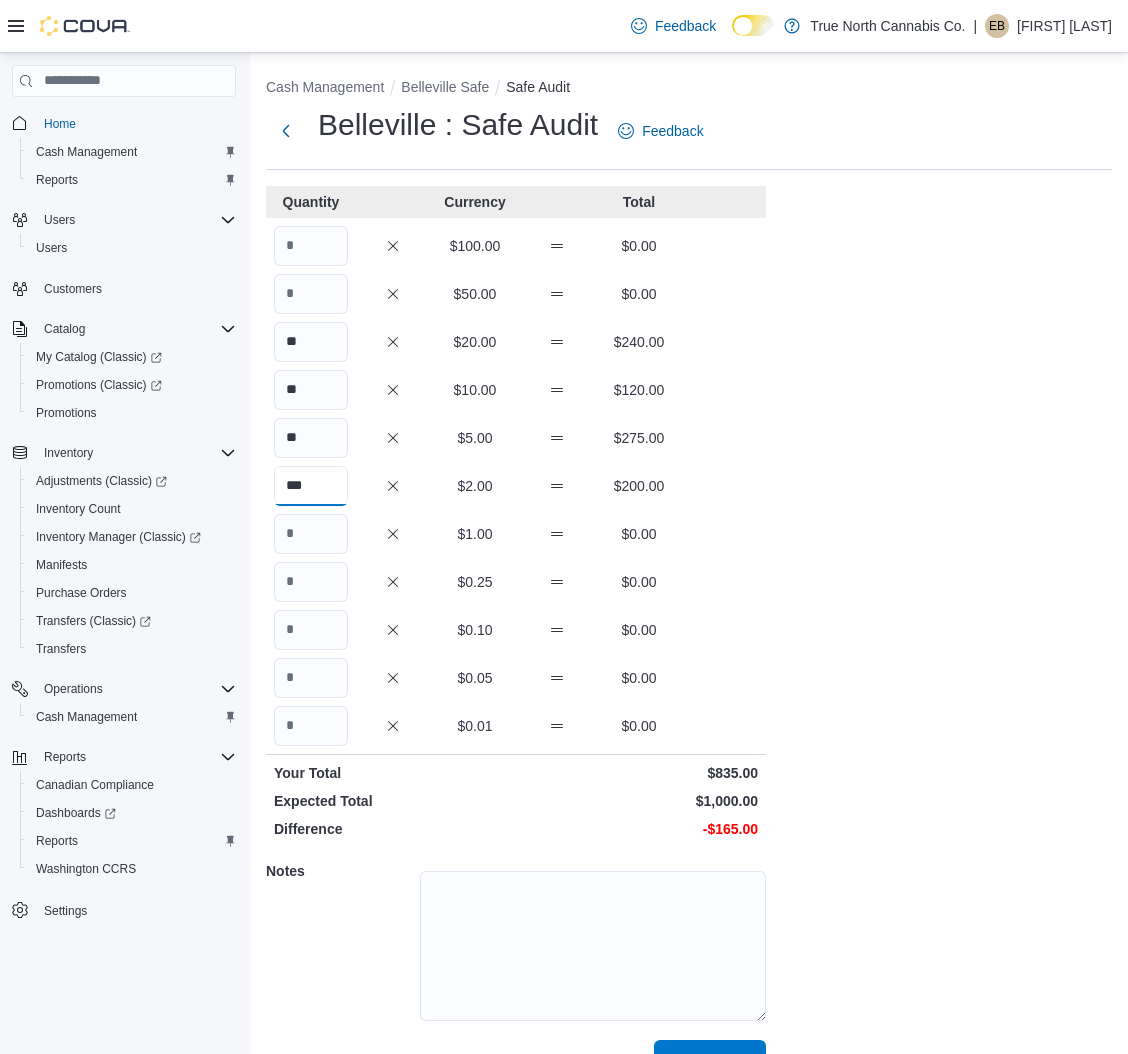 type on "***" 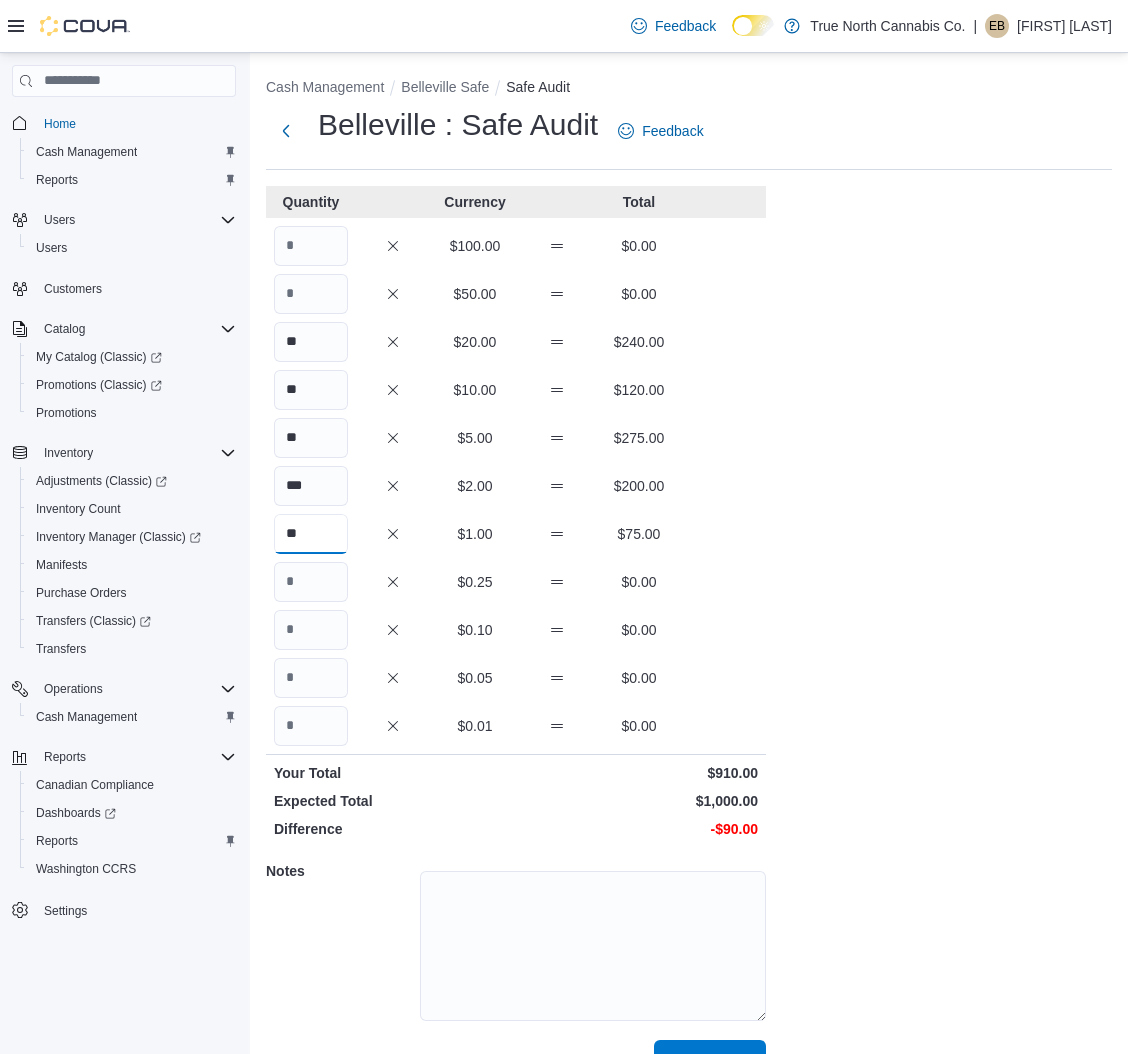 type on "**" 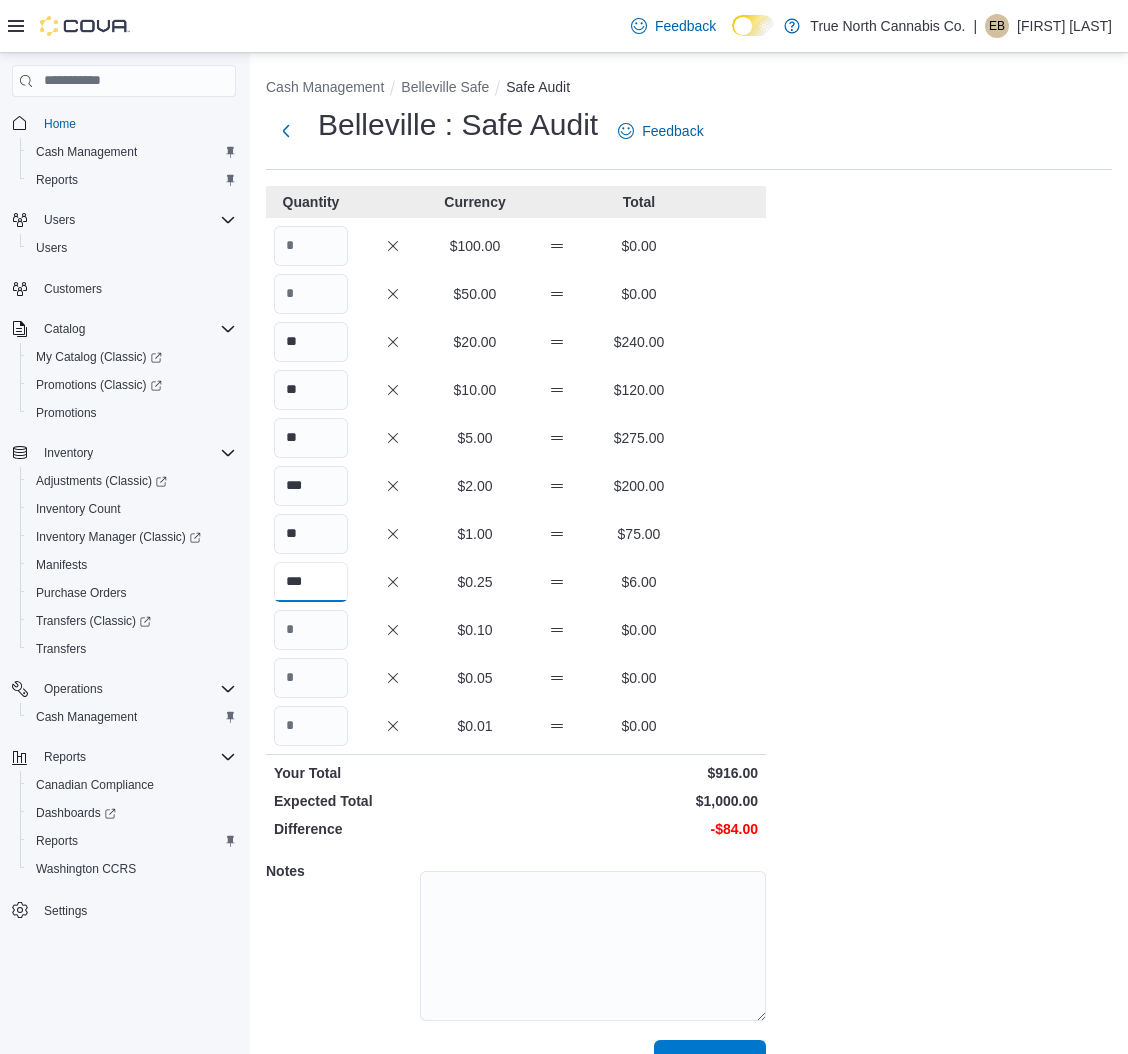 type on "***" 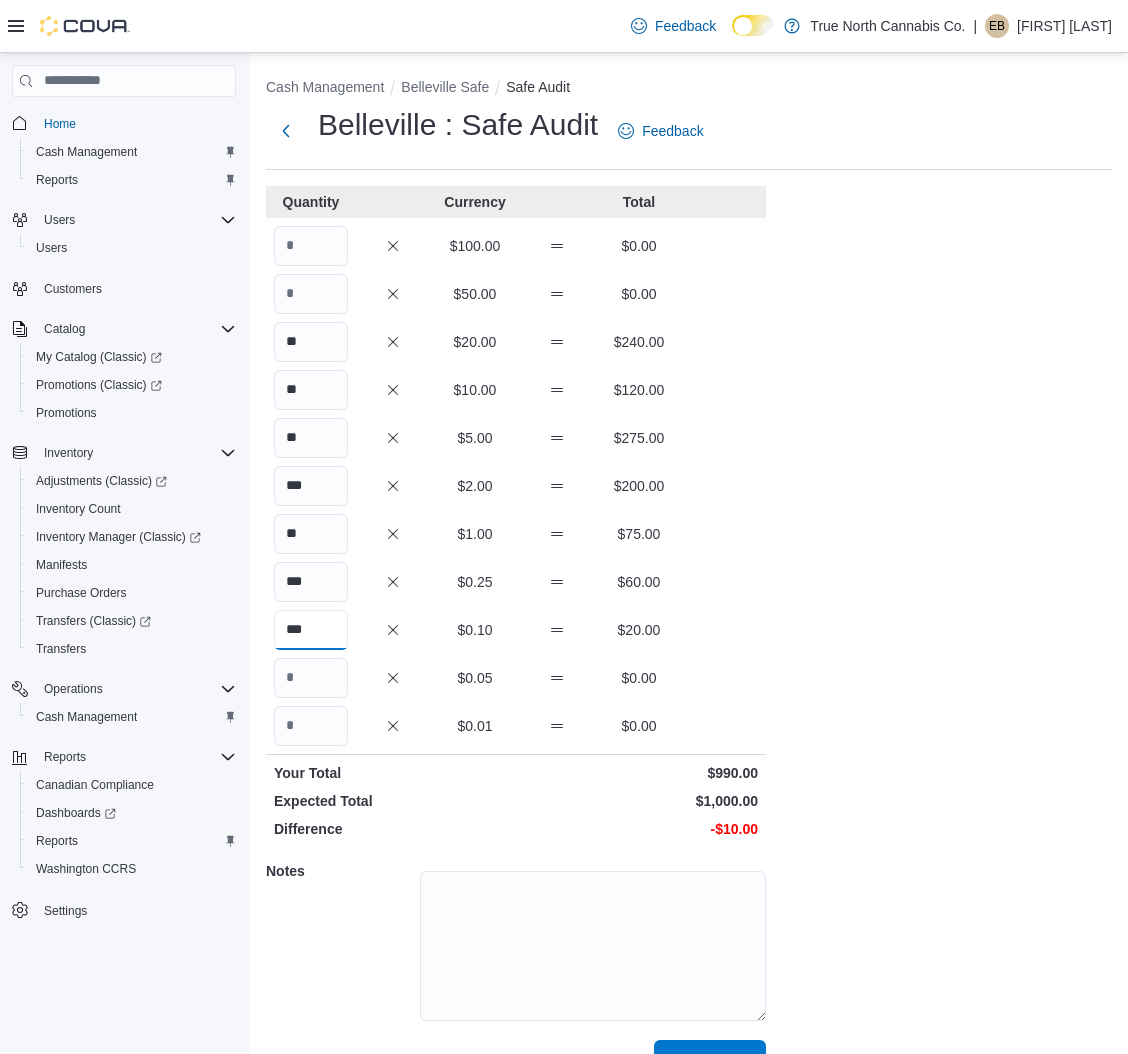 type on "***" 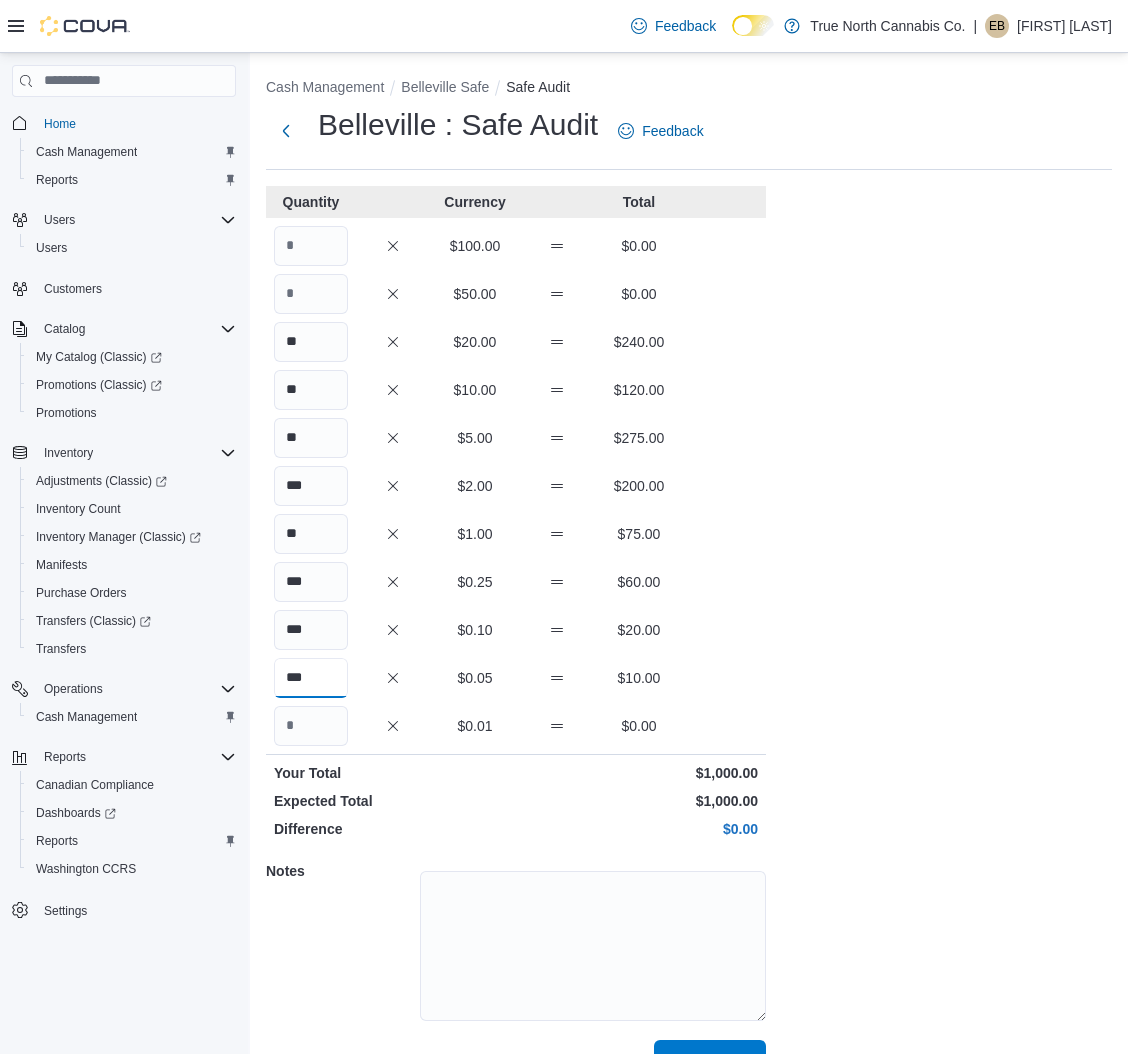 type on "***" 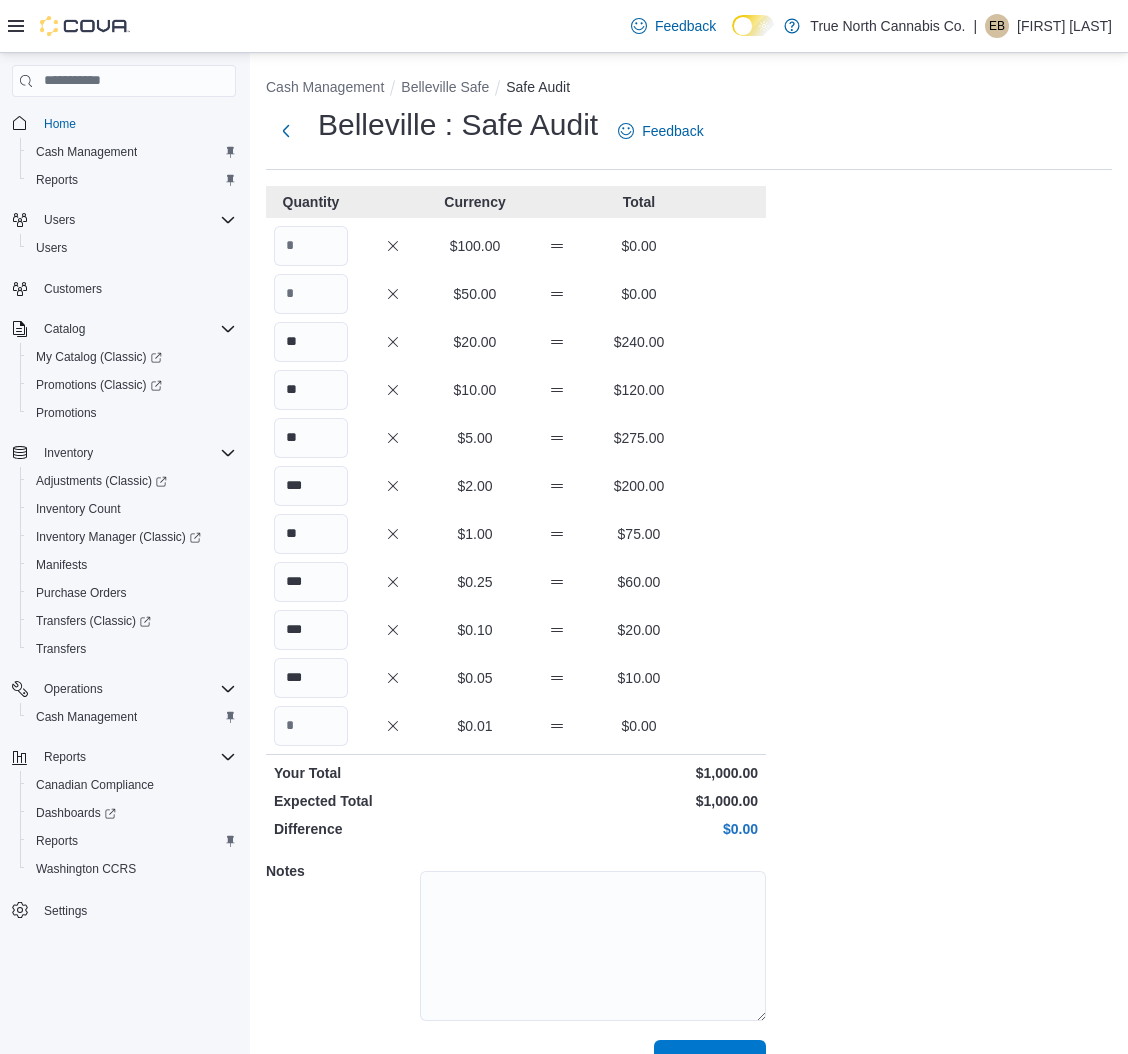 click on "Cash Management Belleville Safe Safe Audit Belleville : Safe Audit Feedback   Quantity Currency Total $100.00 $0.00 $50.00 $0.00 ** $20.00 $240.00 ** $10.00 $120.00 ** $5.00 $275.00 *** $2.00 $200.00 ** $1.00 $75.00 *** $0.25 $60.00 *** $0.10 $20.00 *** $0.05 $10.00 $0.01 $0.00 Your Total $1,000.00 Expected Total $1,000.00 Difference $0.00 Notes Cancel Save" at bounding box center [689, 574] 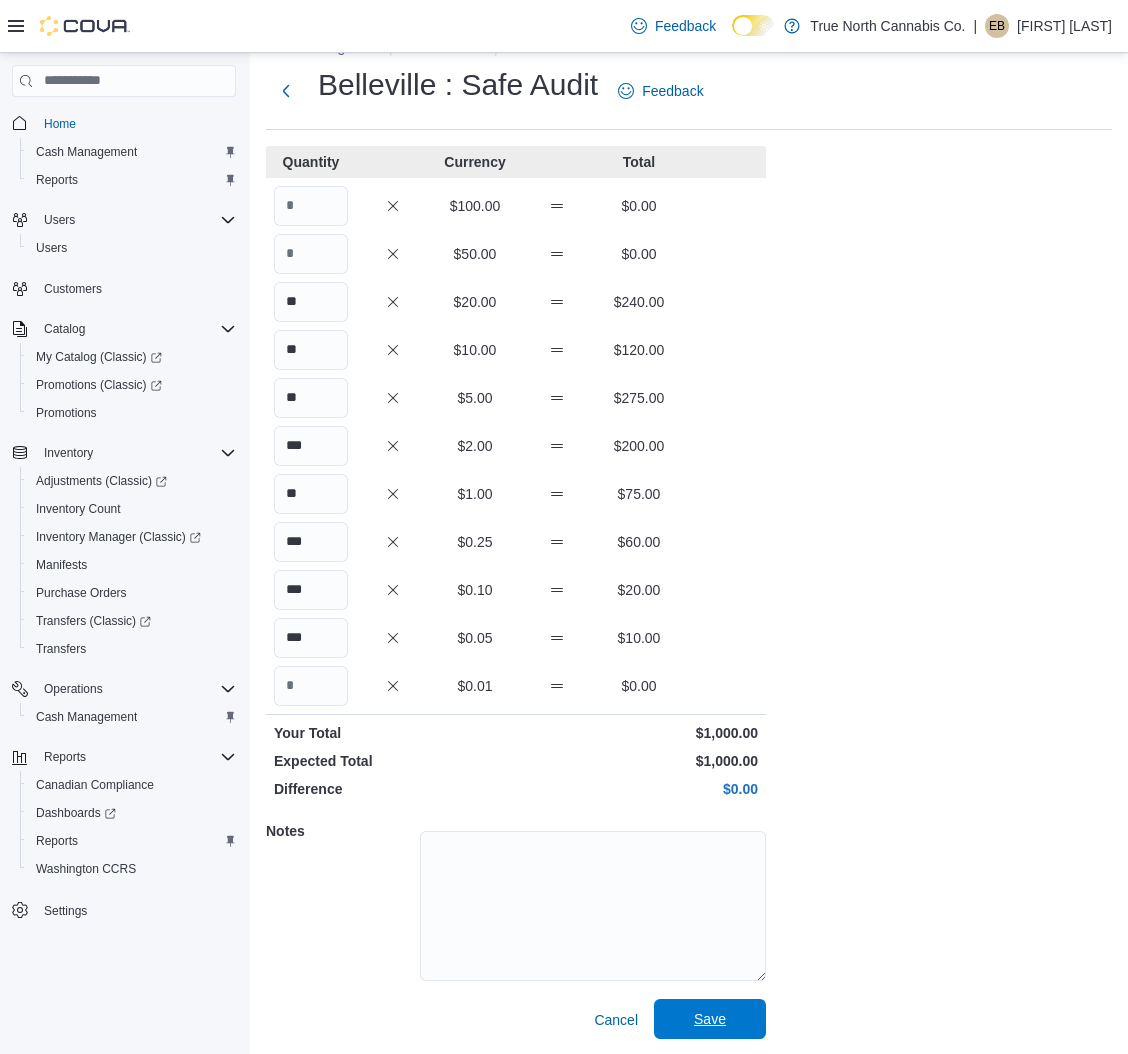 click on "Save" at bounding box center [710, 1019] 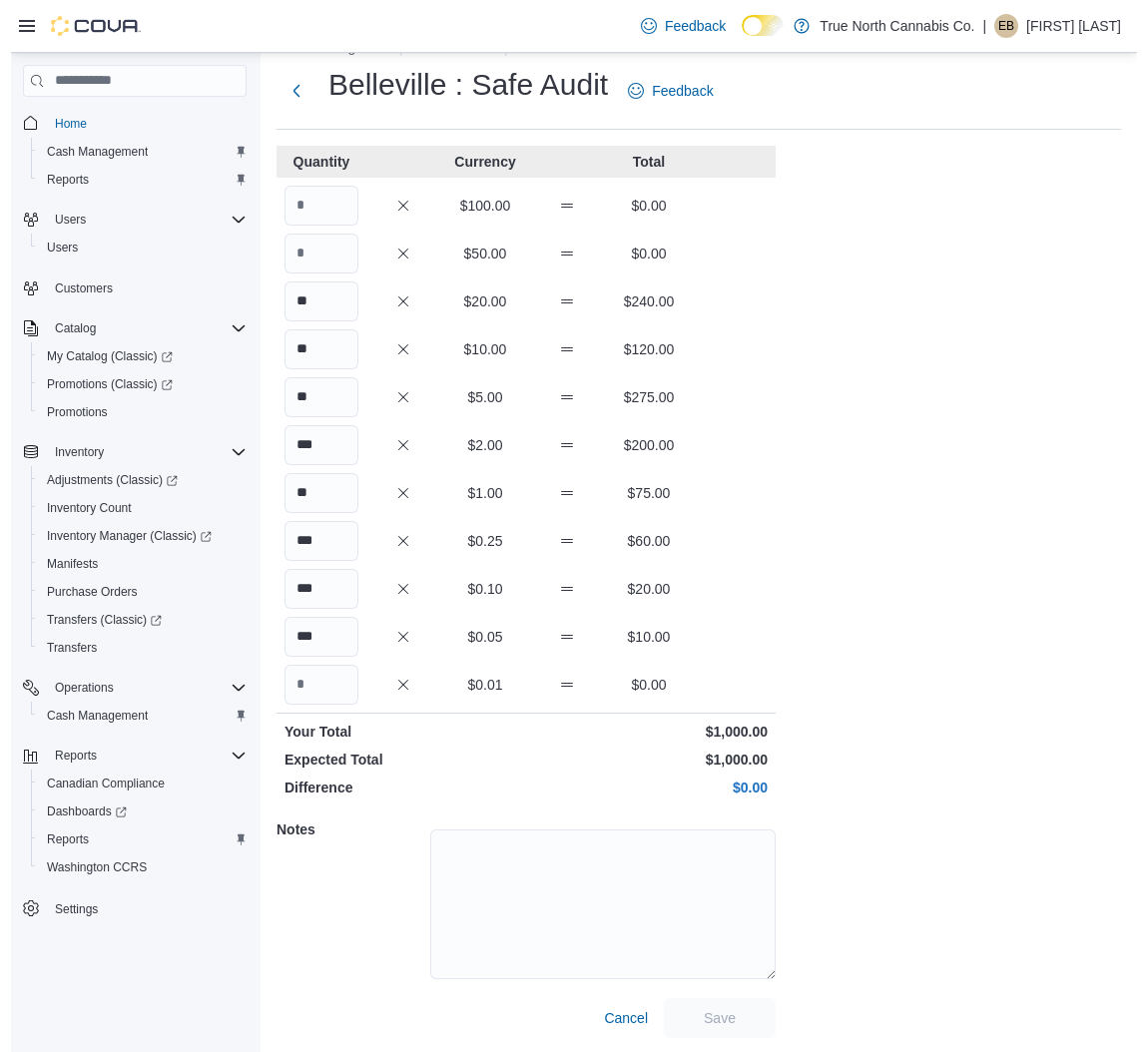 scroll, scrollTop: 0, scrollLeft: 0, axis: both 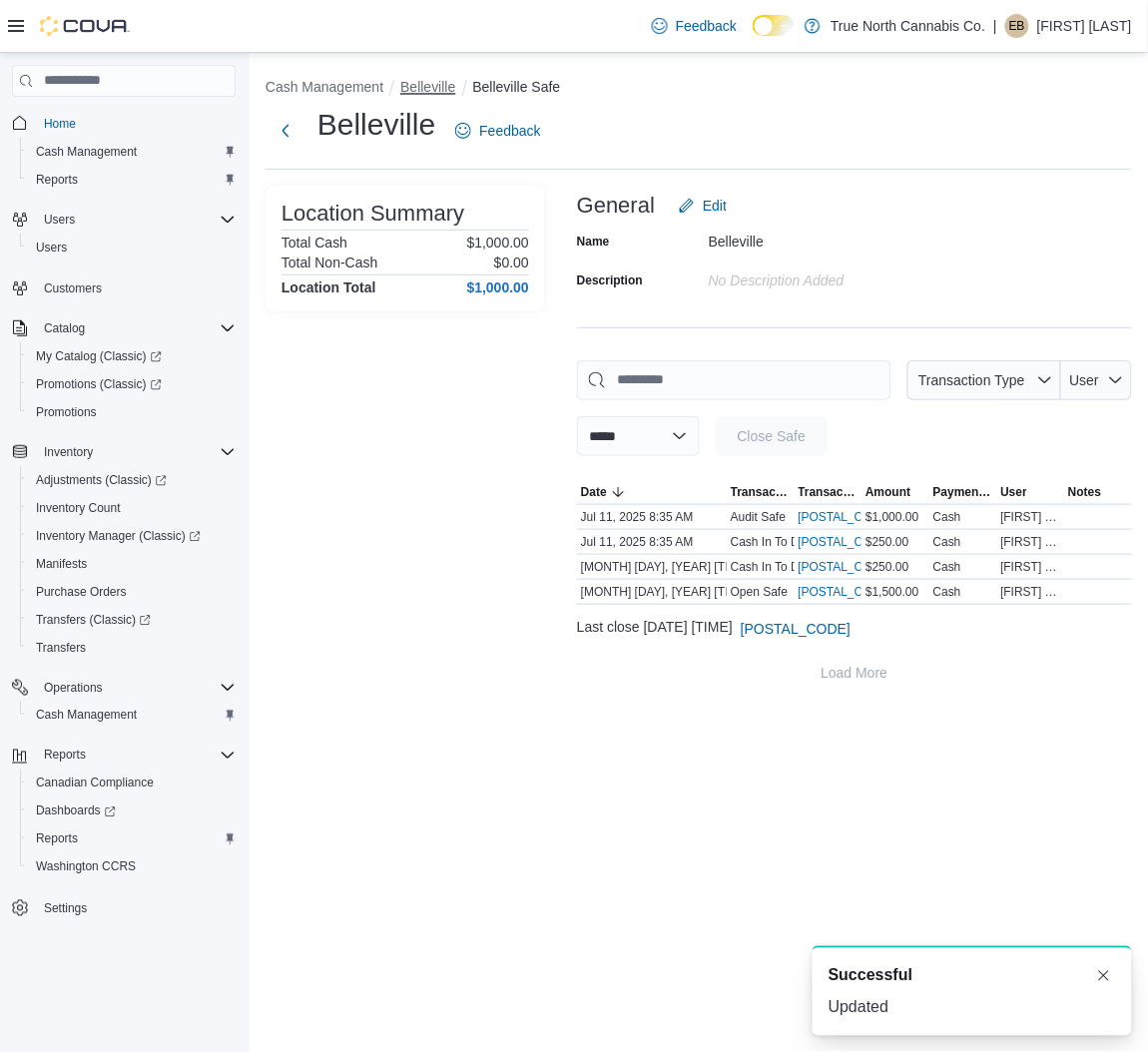 click on "Belleville" at bounding box center [427, 87] 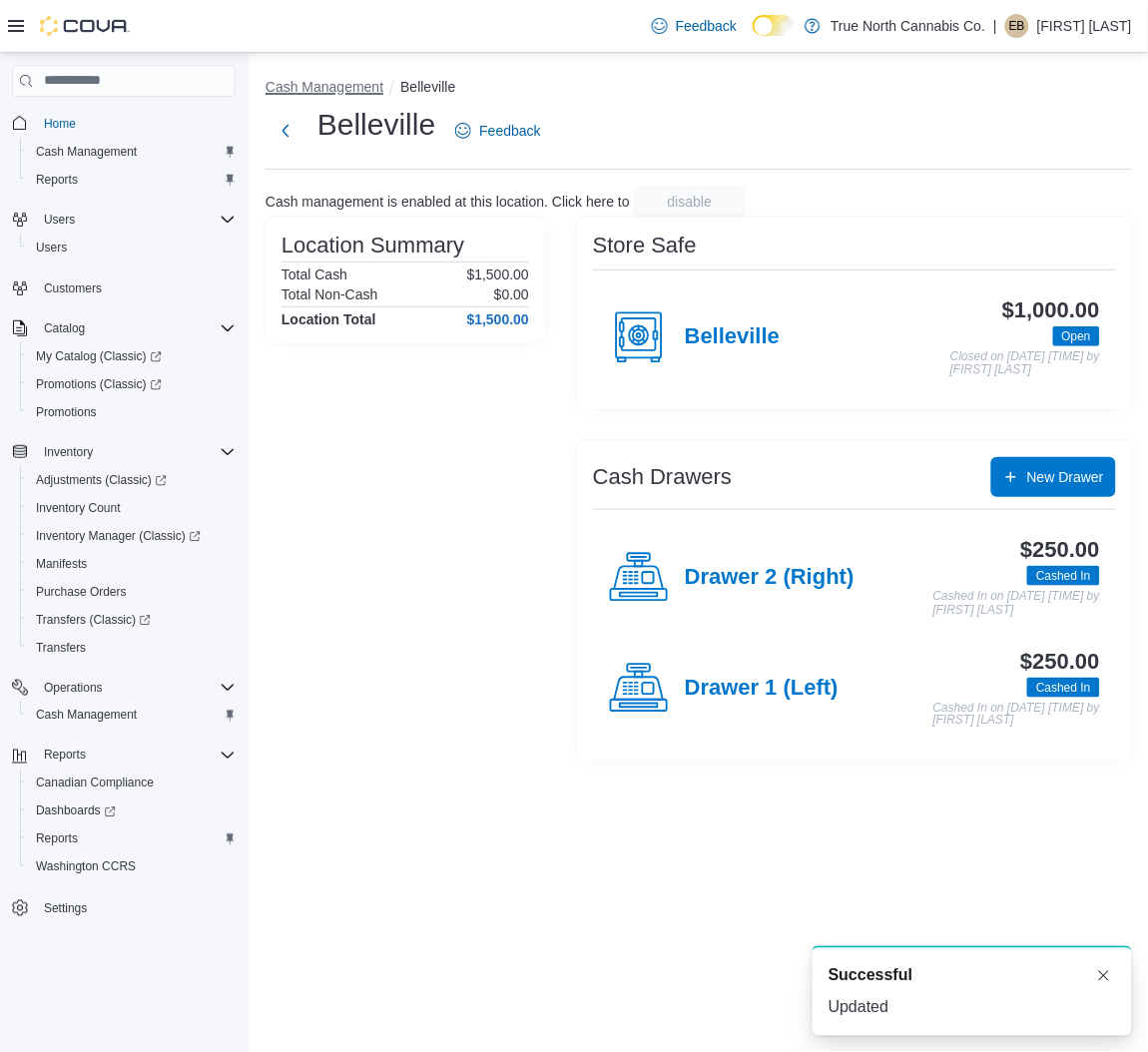 click on "Cash Management" at bounding box center [324, 87] 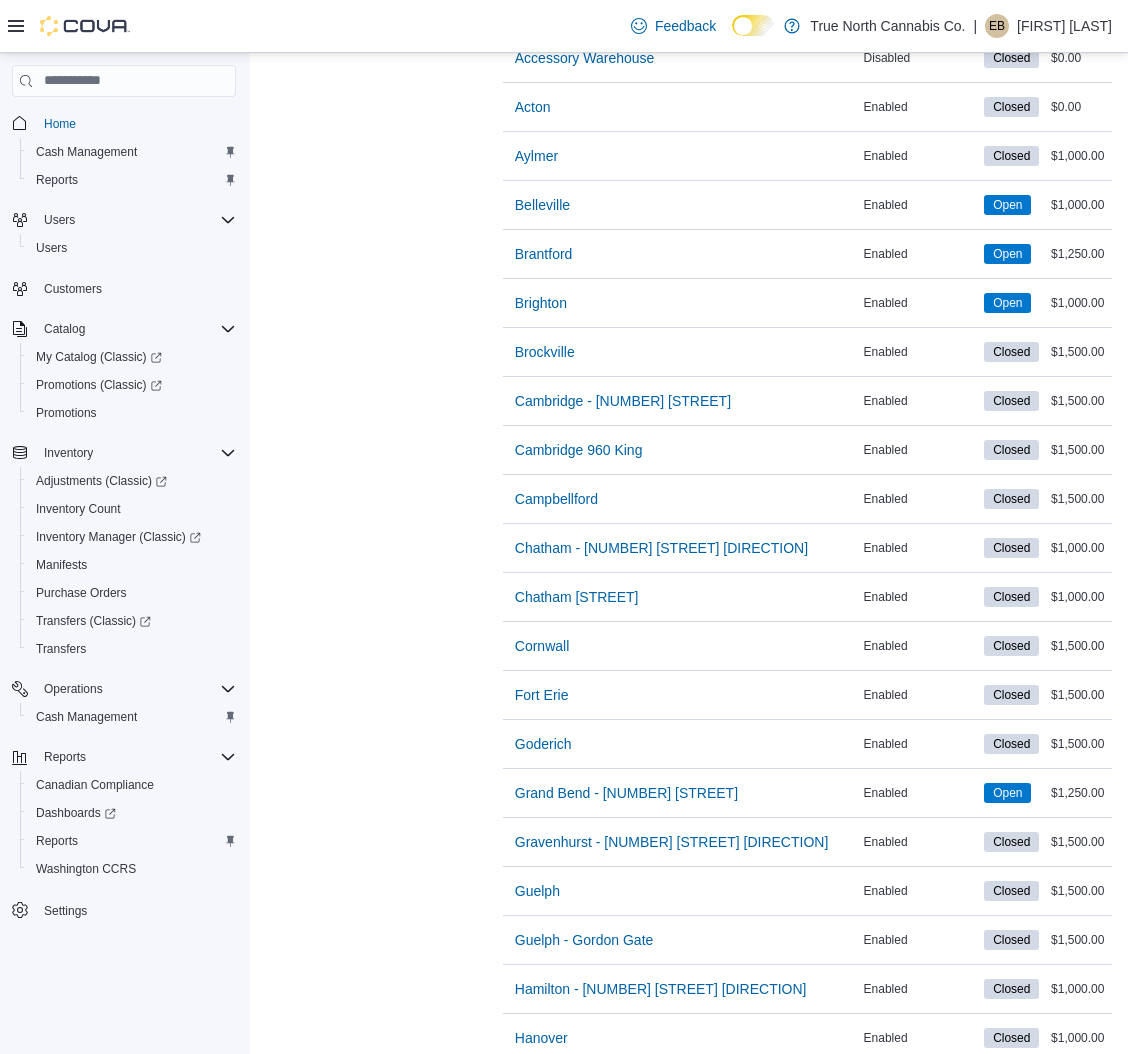scroll, scrollTop: 0, scrollLeft: 0, axis: both 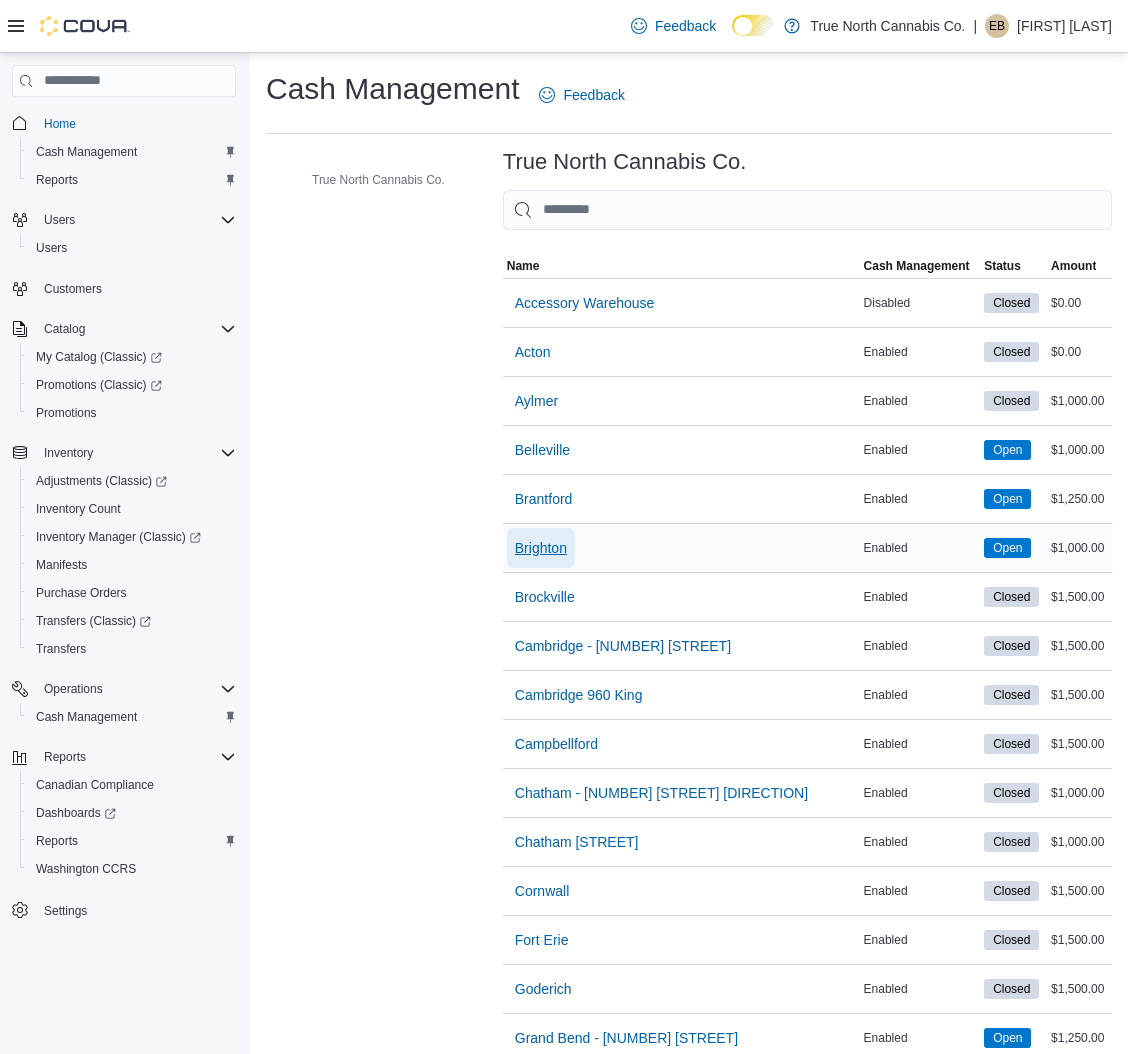 click on "Brighton" at bounding box center [541, 548] 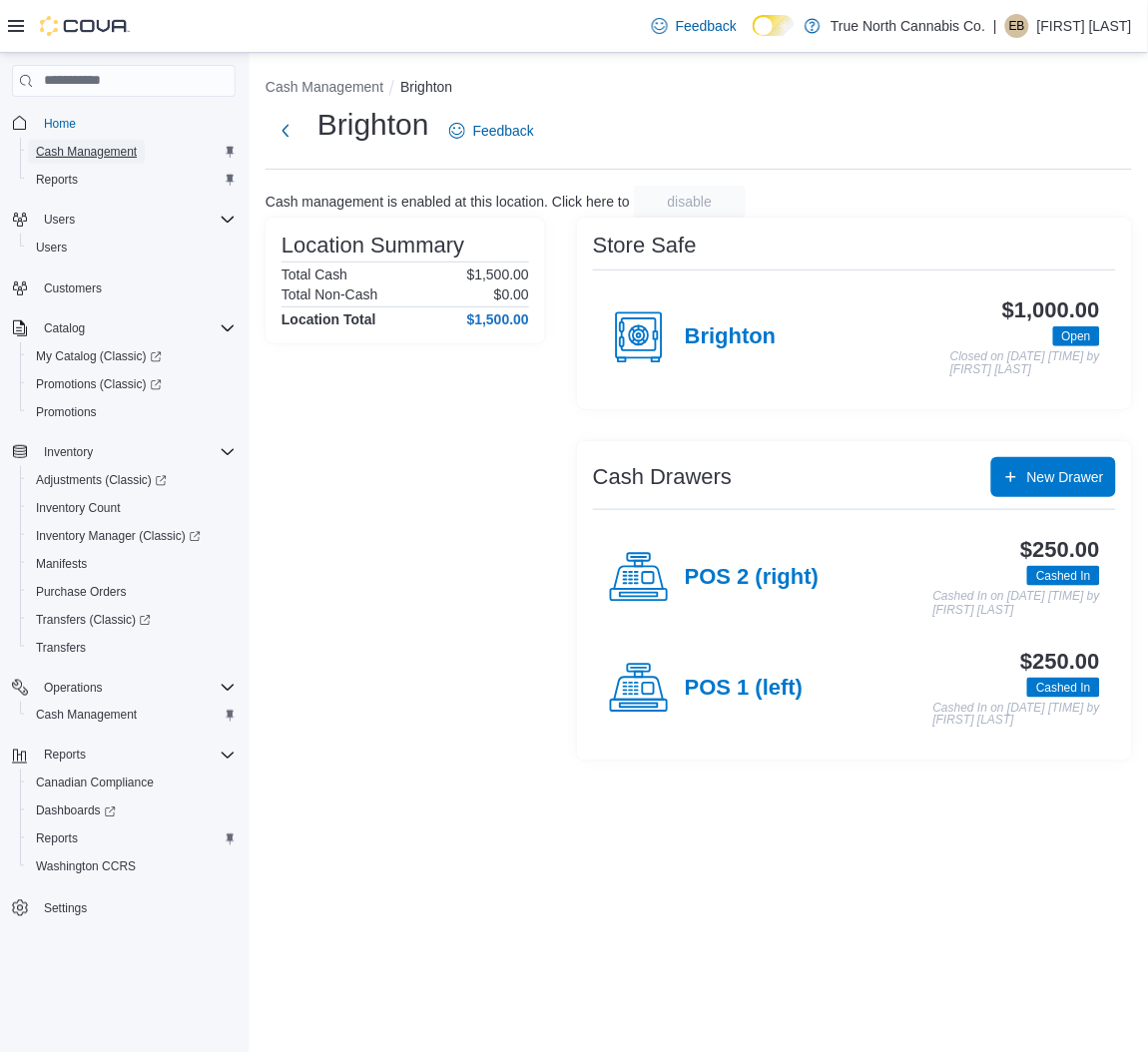 click on "Cash Management" at bounding box center [86, 152] 